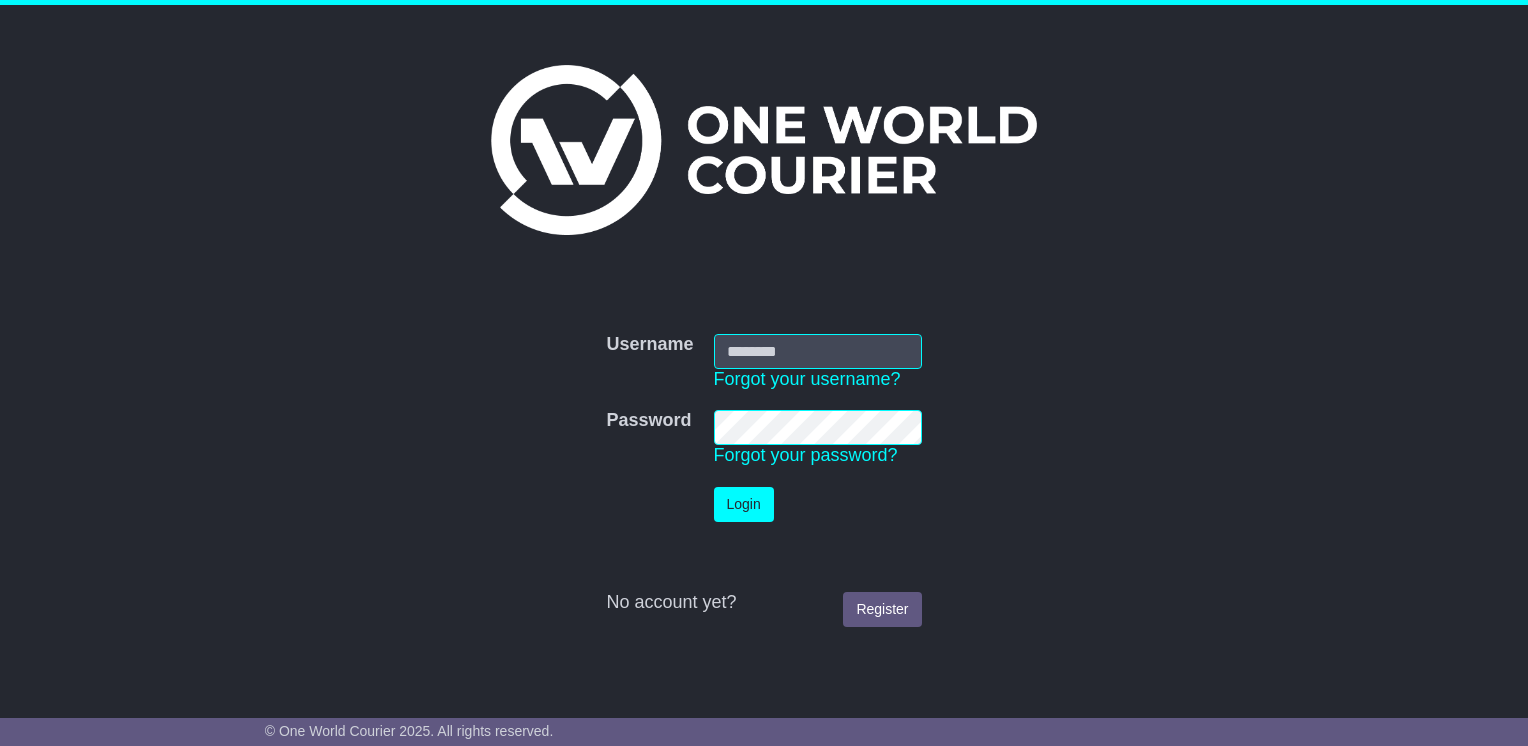 scroll, scrollTop: 0, scrollLeft: 0, axis: both 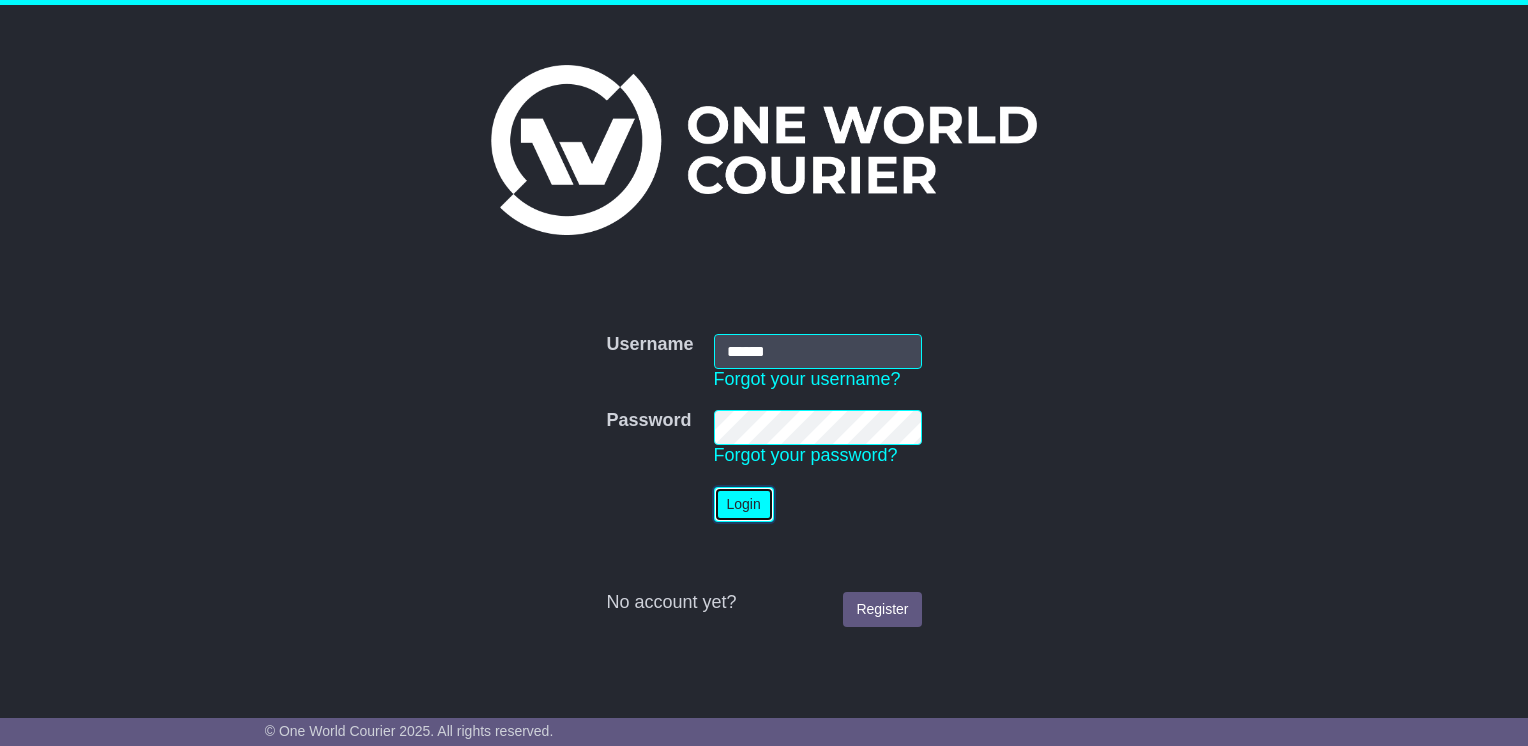 click on "Login" at bounding box center [744, 504] 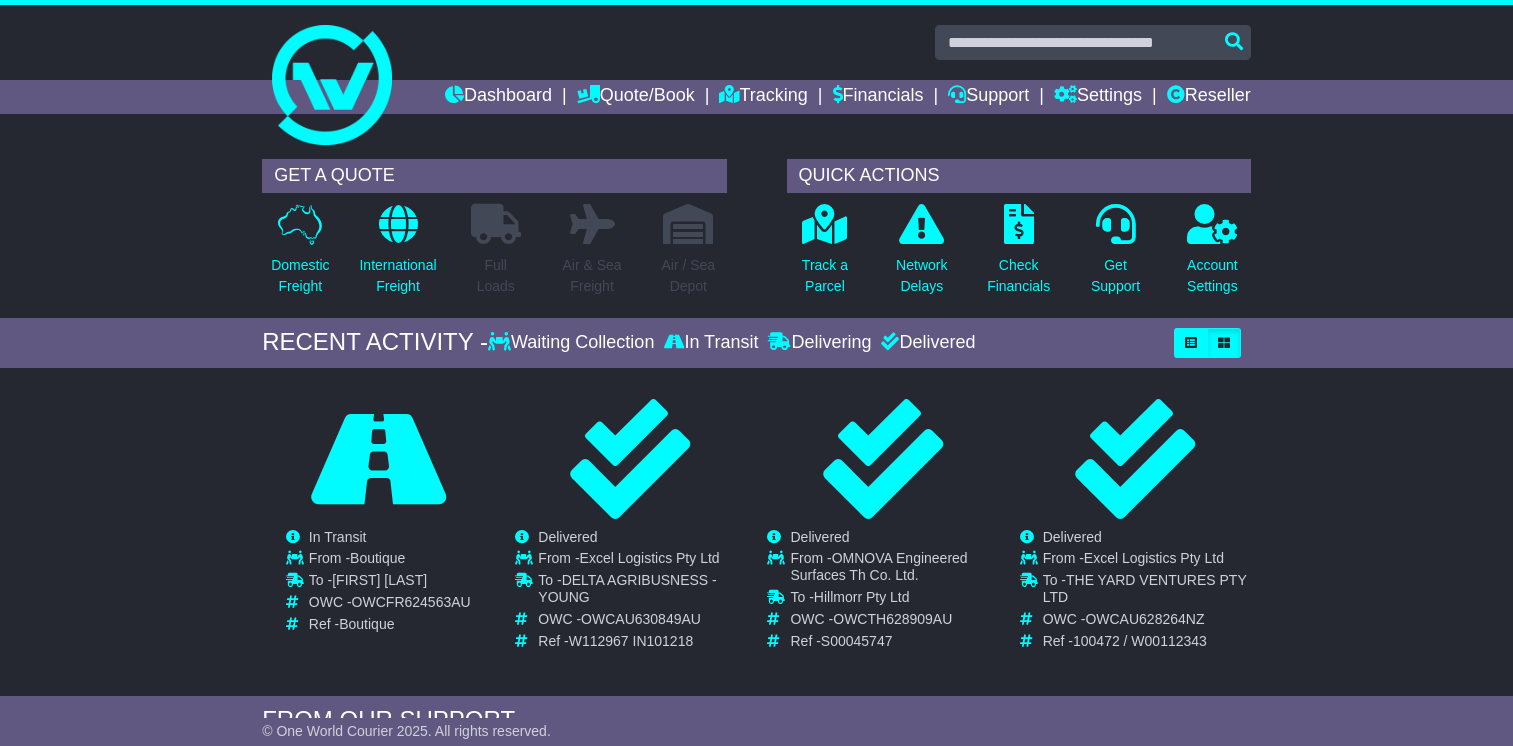 scroll, scrollTop: 0, scrollLeft: 0, axis: both 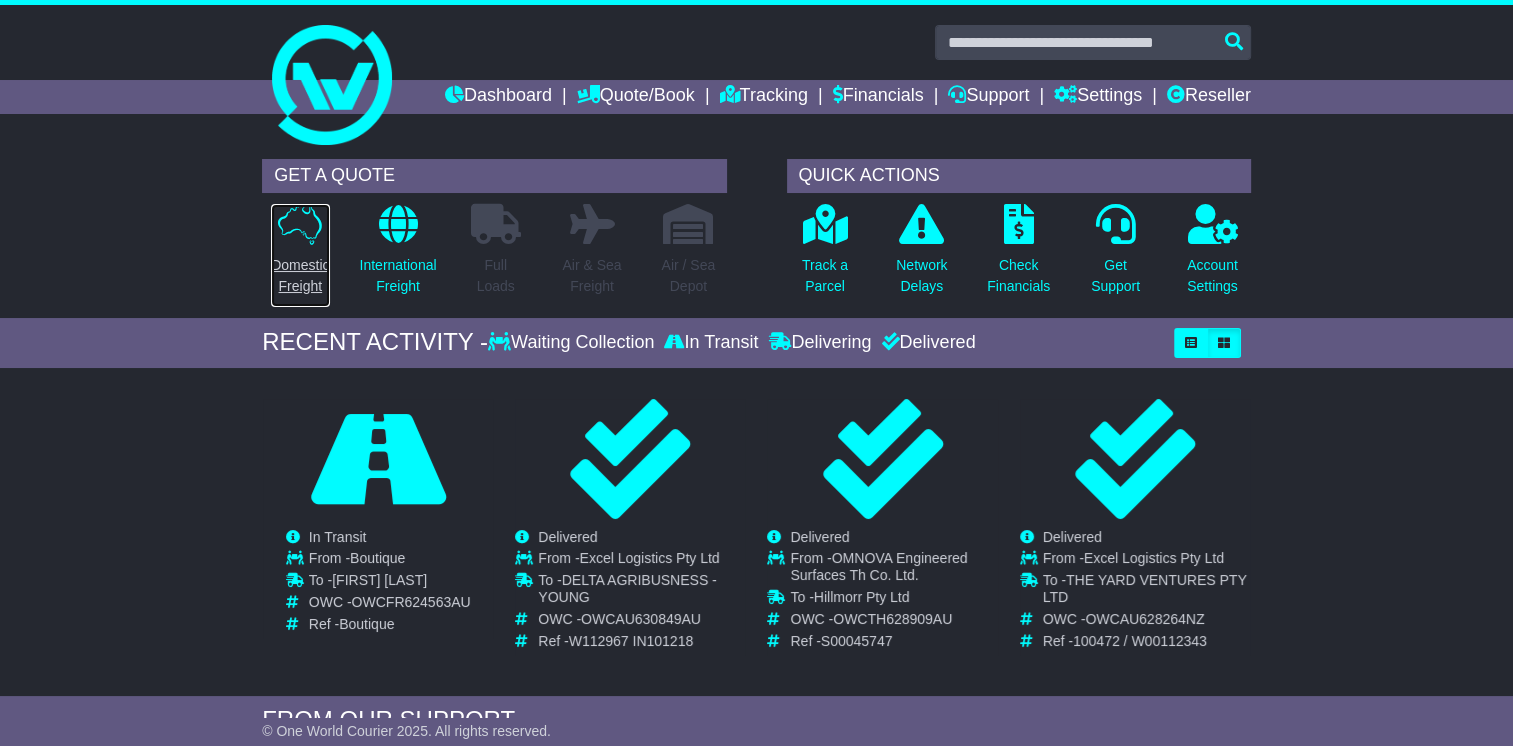 click on "Domestic Freight" at bounding box center [300, 276] 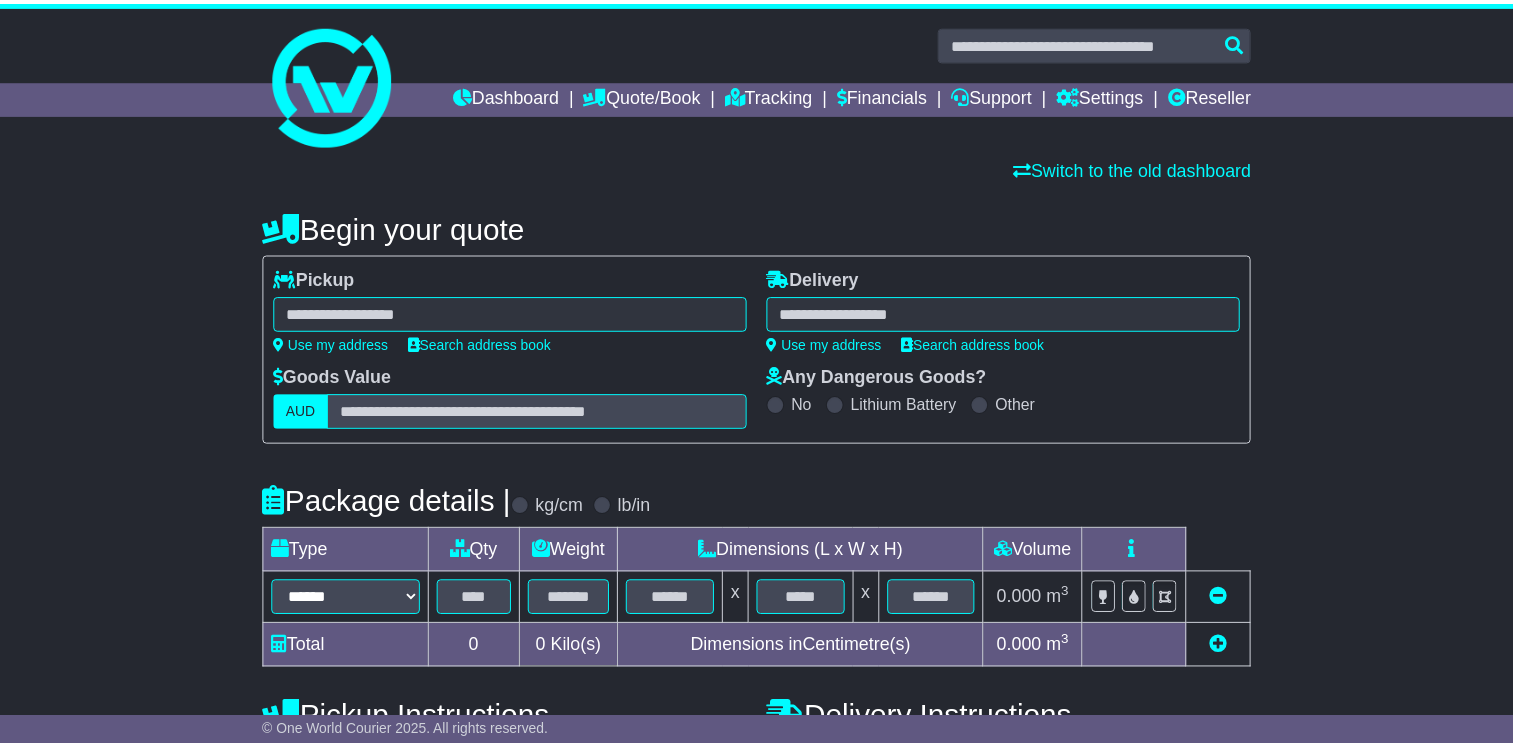 scroll, scrollTop: 0, scrollLeft: 0, axis: both 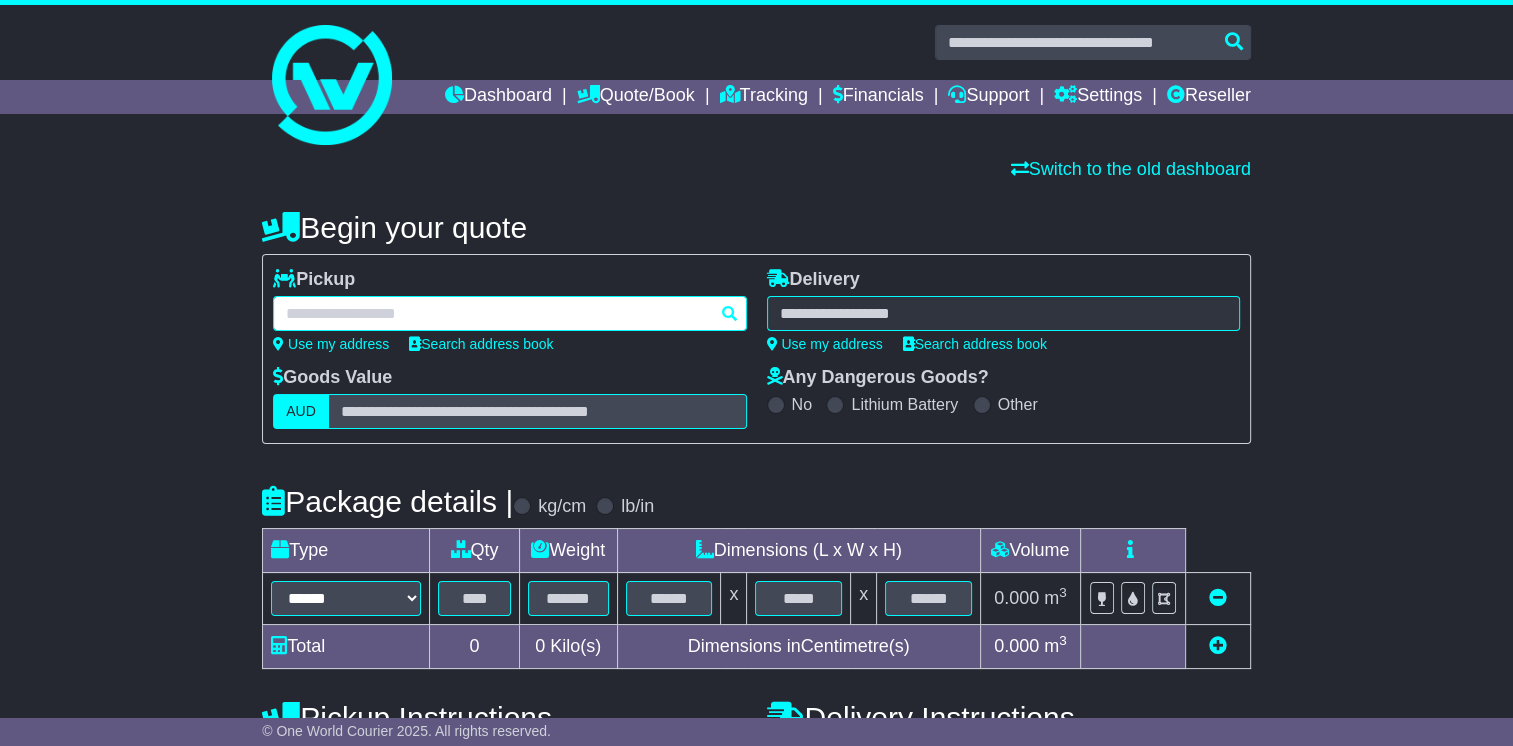 click at bounding box center [509, 313] 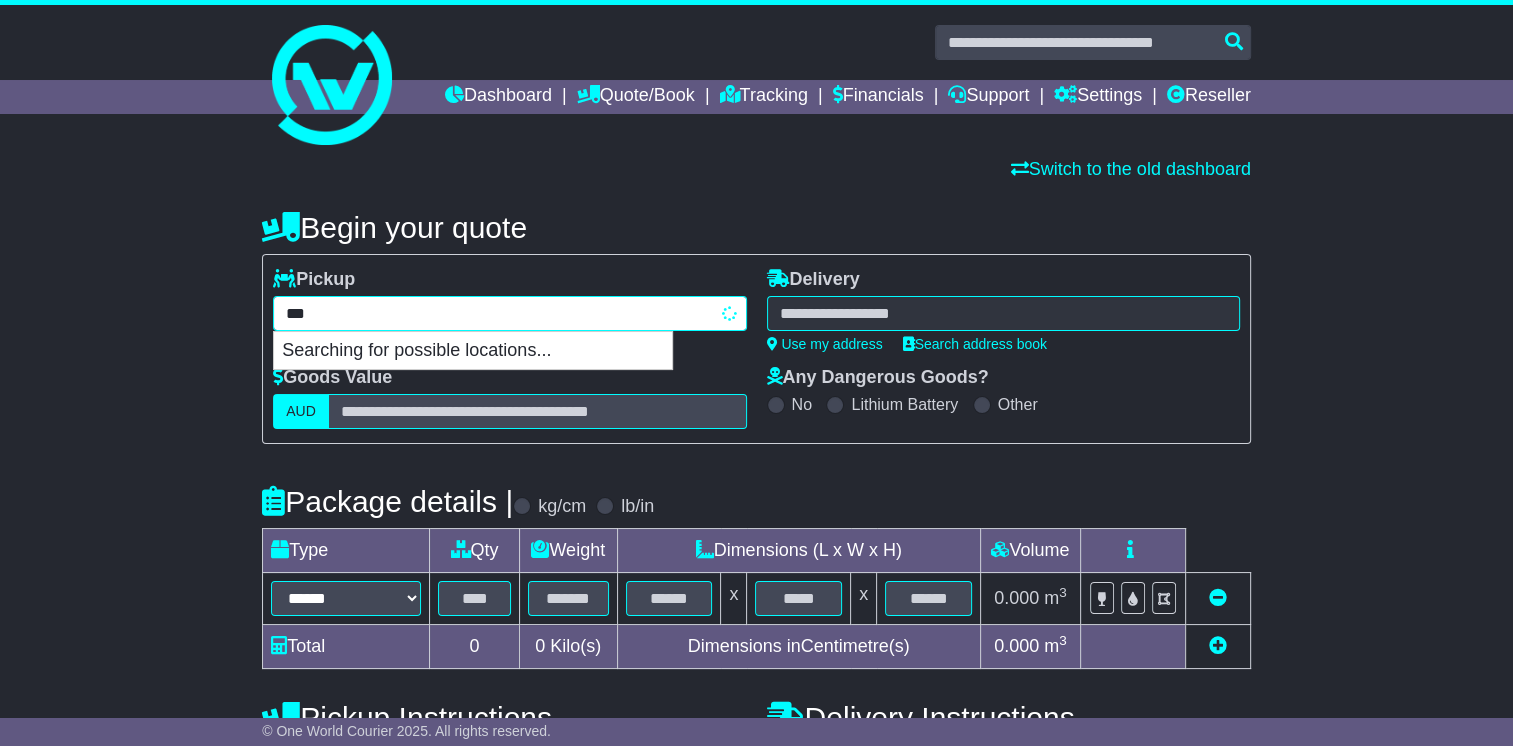 type on "****" 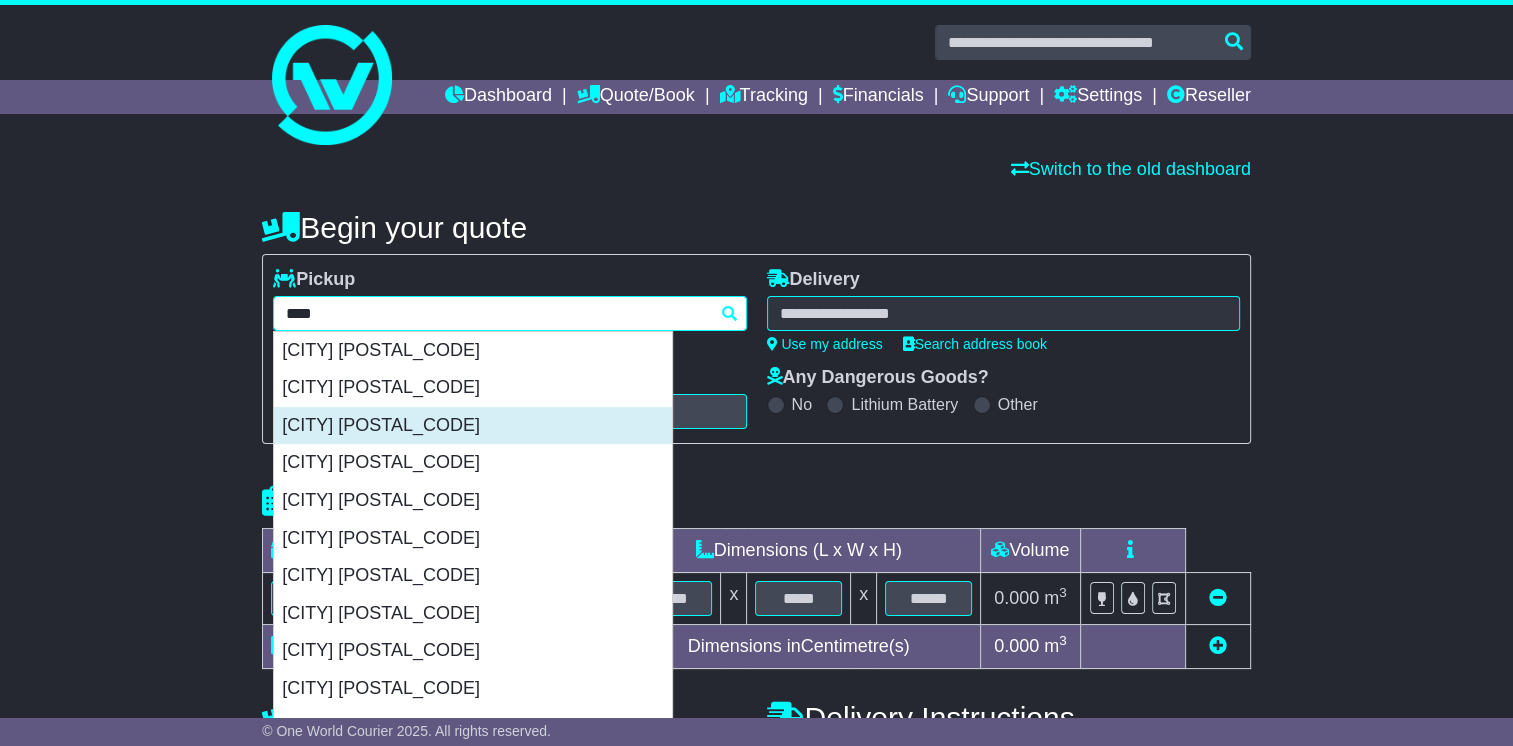 click on "[CITY] [POSTAL_CODE]" at bounding box center (473, 426) 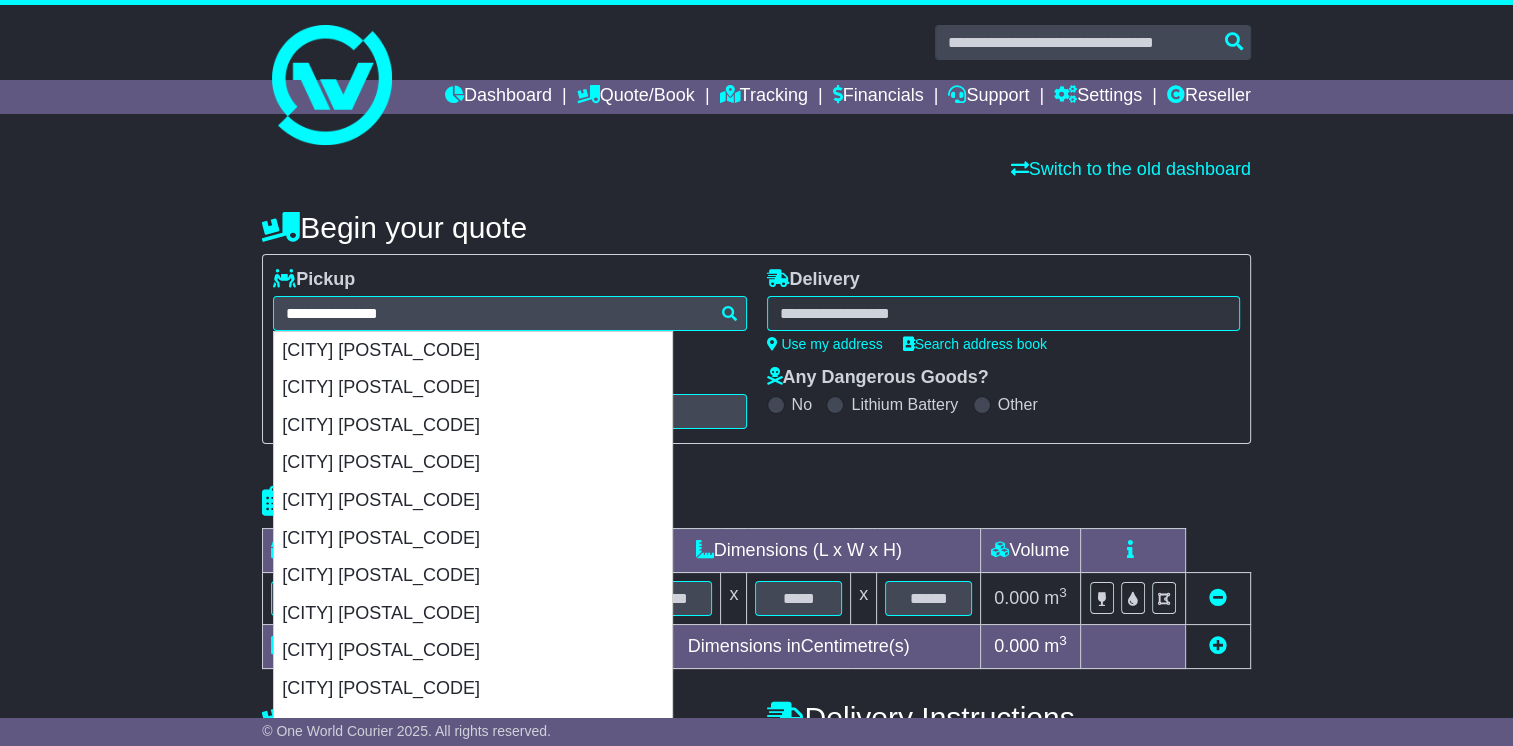type on "**********" 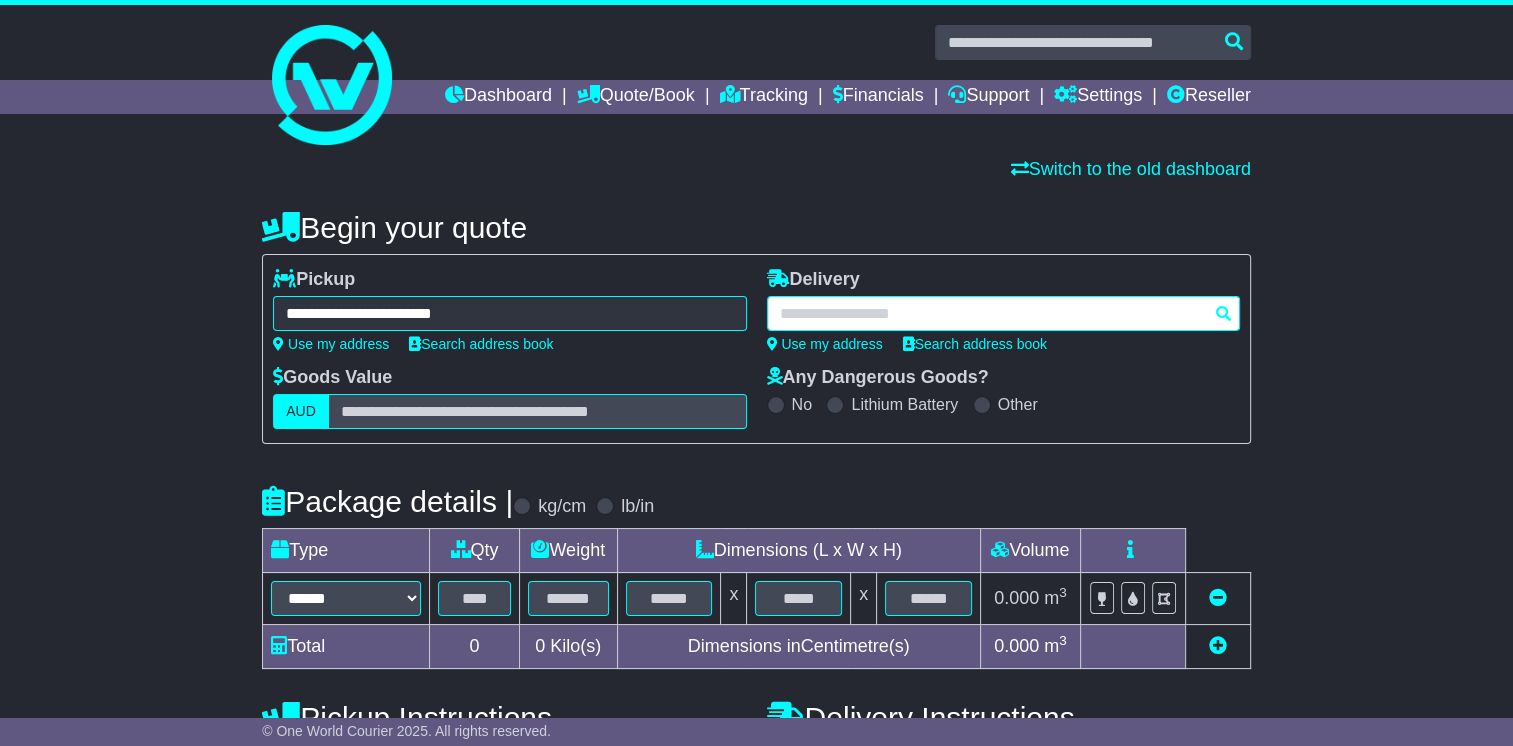 click at bounding box center (1003, 313) 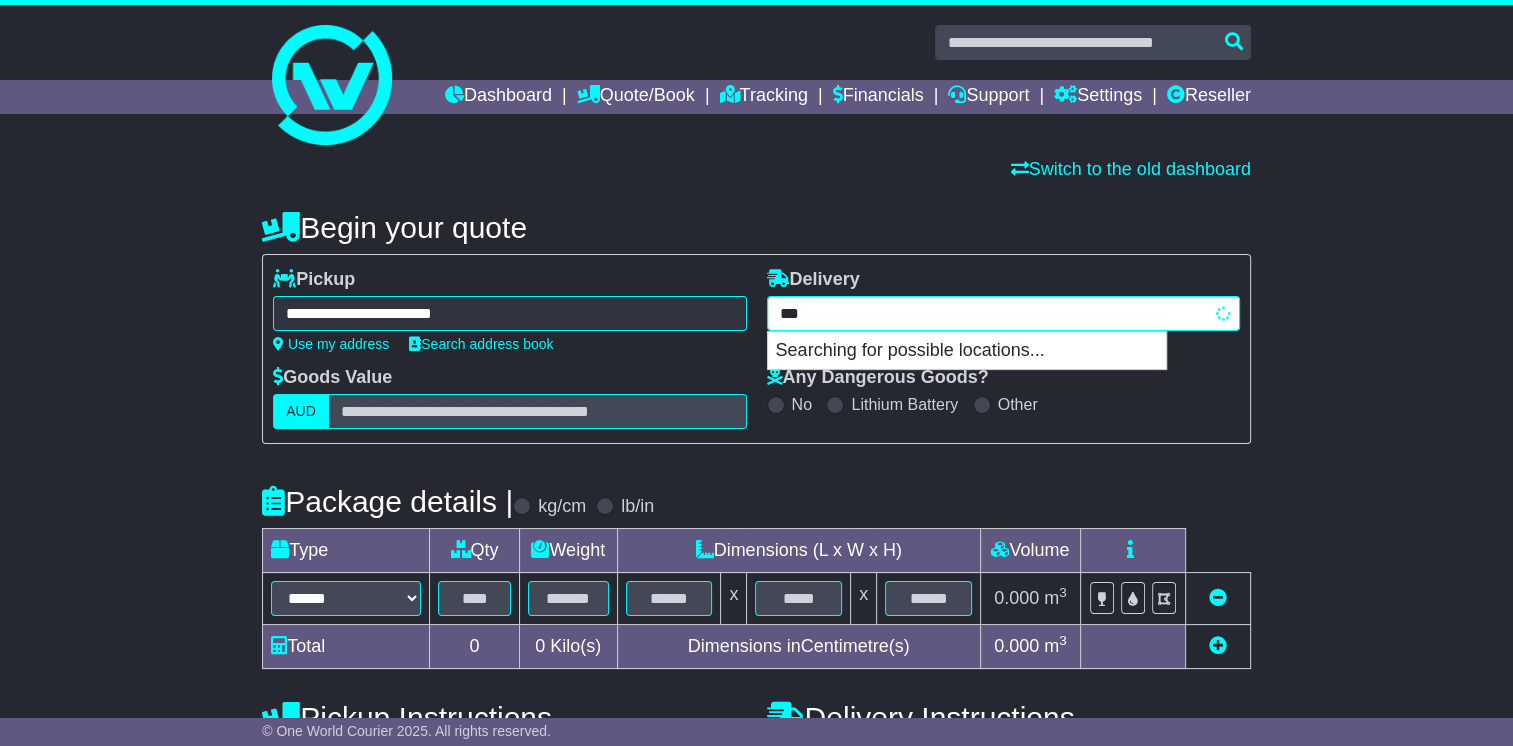 type on "****" 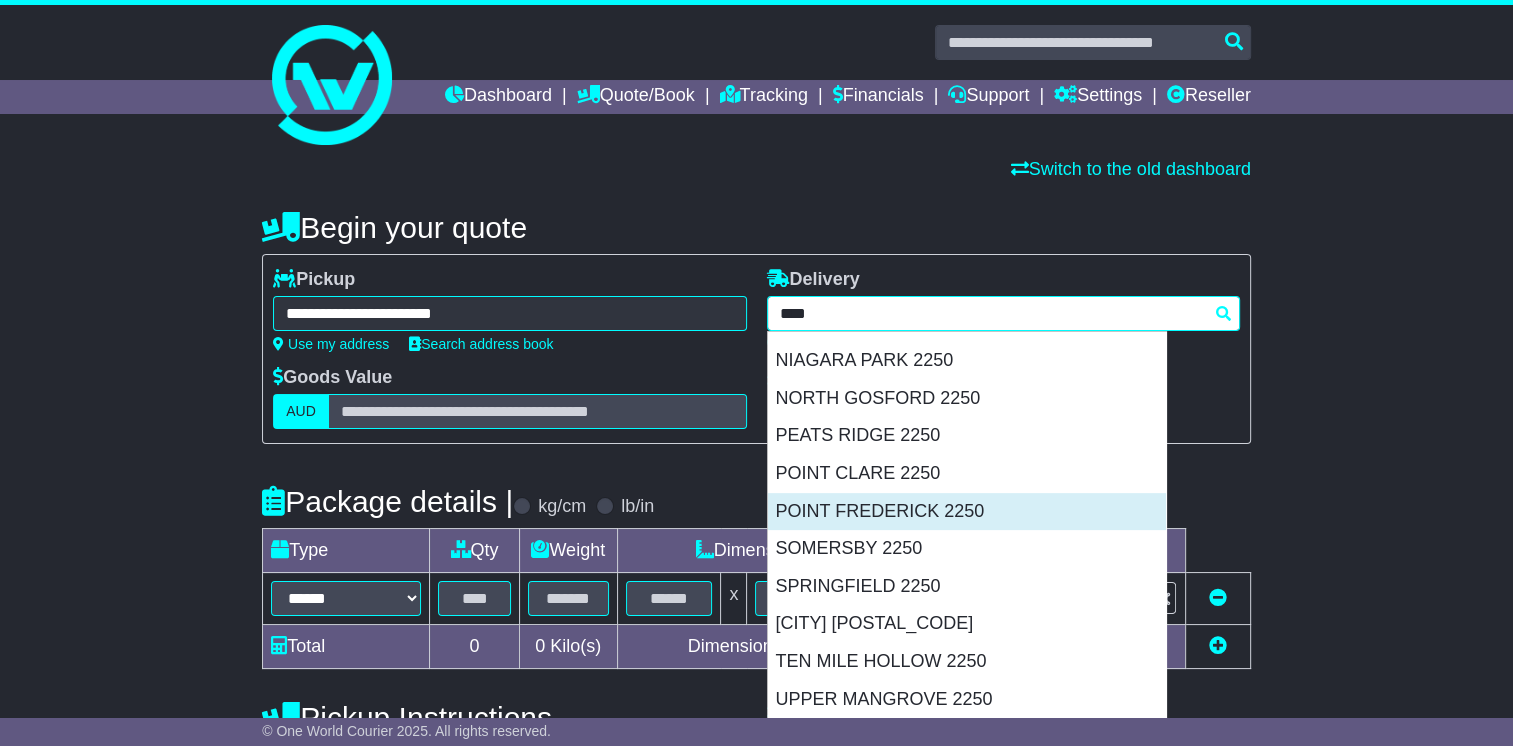 scroll, scrollTop: 780, scrollLeft: 0, axis: vertical 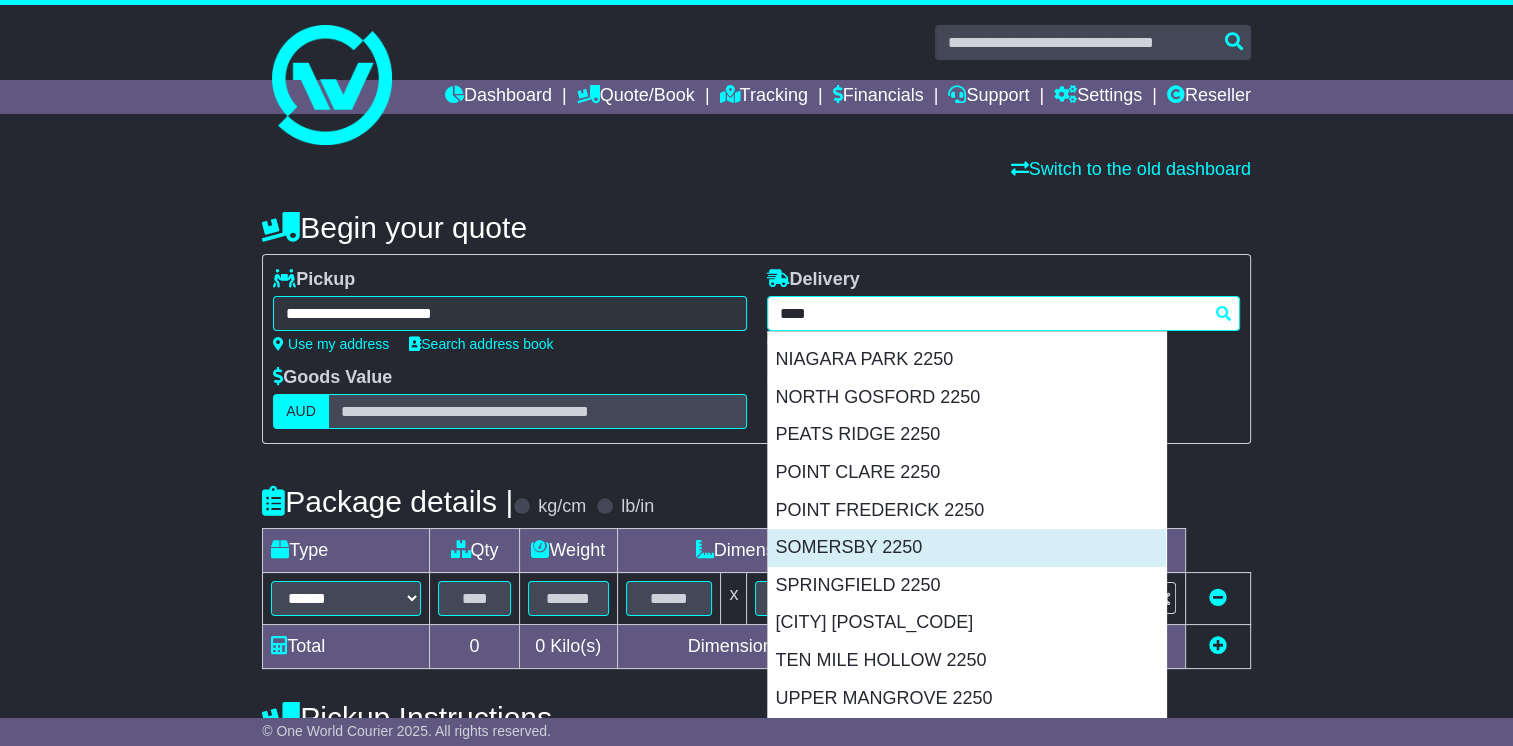click on "SOMERSBY 2250" at bounding box center (967, 548) 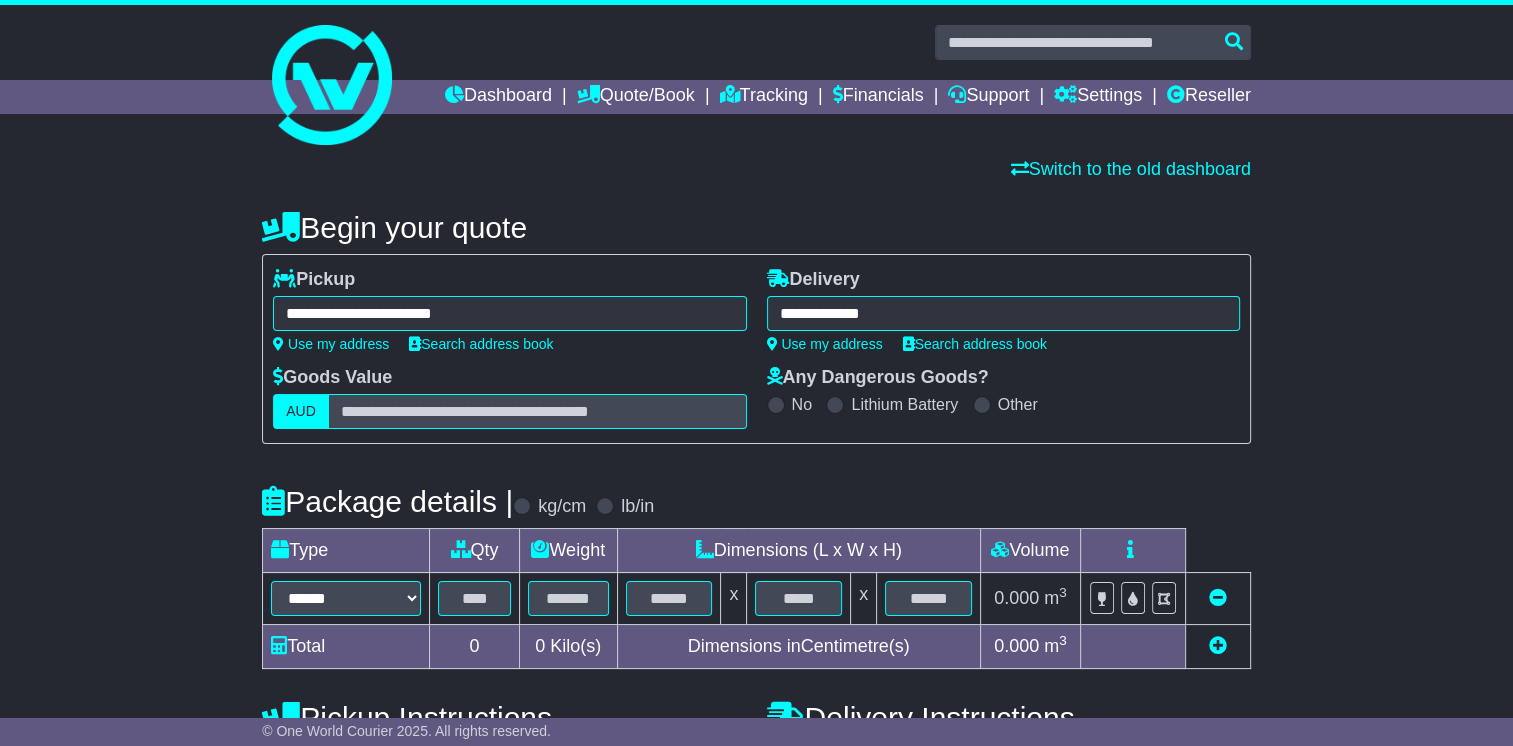 type on "**********" 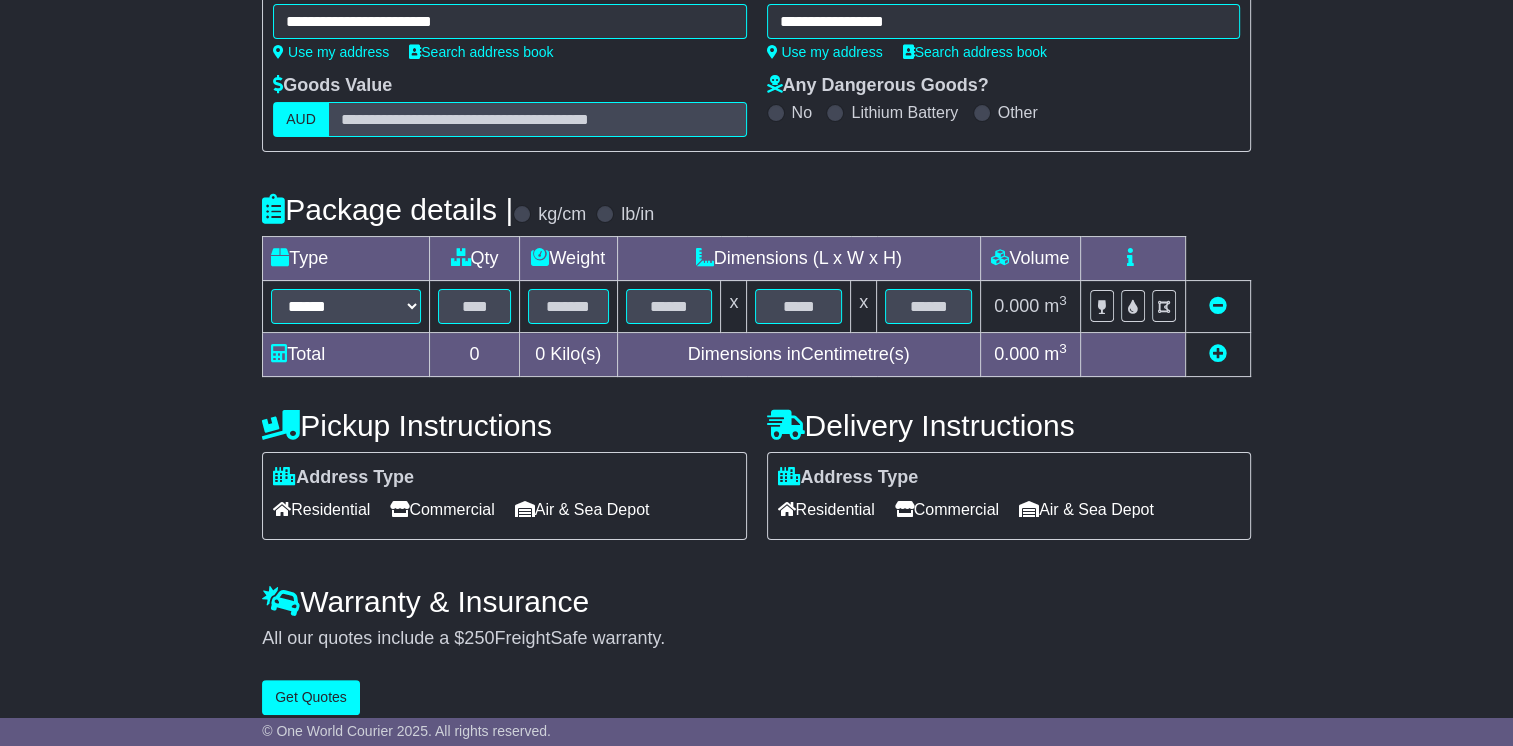 scroll, scrollTop: 300, scrollLeft: 0, axis: vertical 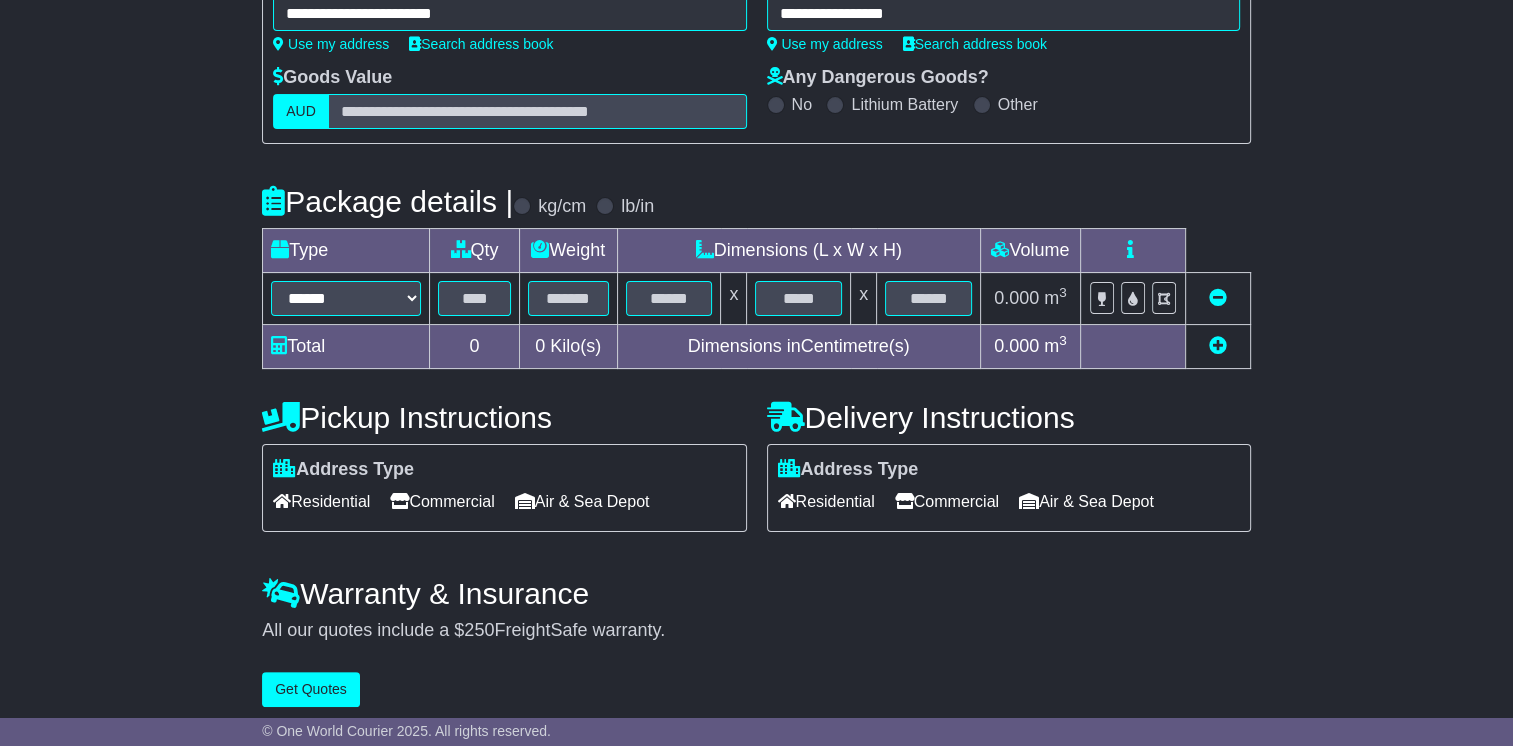 click on "****** ****** *** ******** ***** **** **** ****** *** *******" at bounding box center [346, 299] 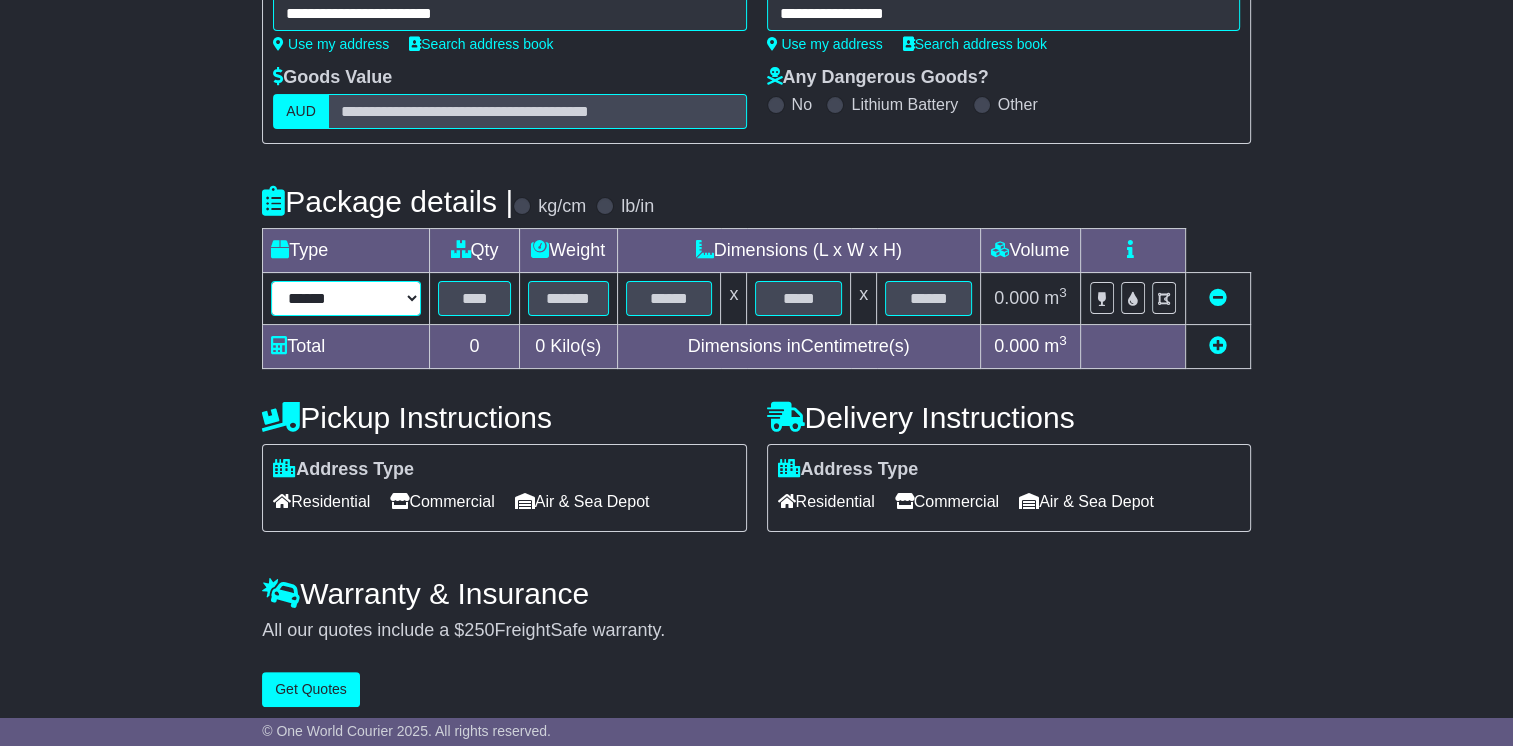 click on "****** ****** *** ******** ***** **** **** ****** *** *******" at bounding box center (346, 298) 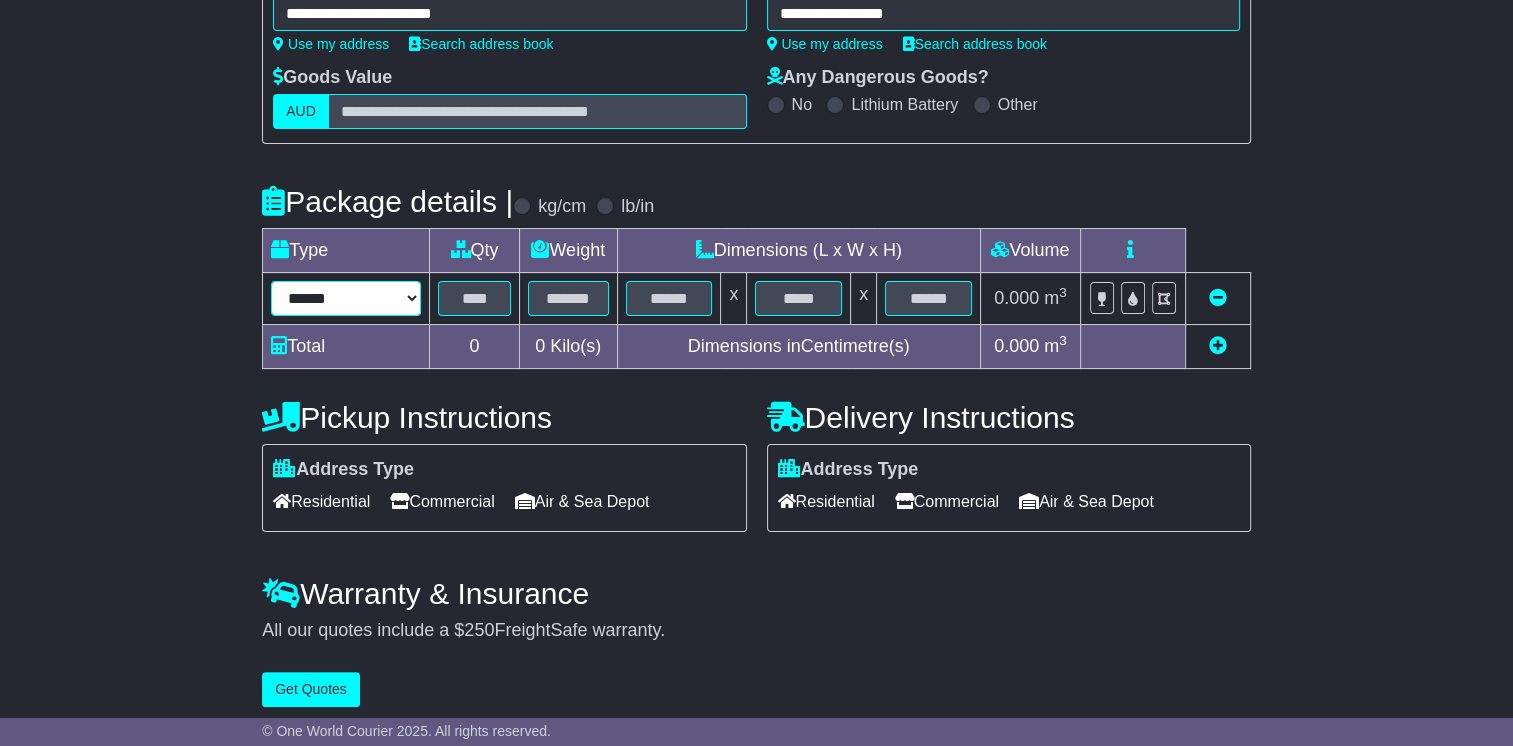 select on "*****" 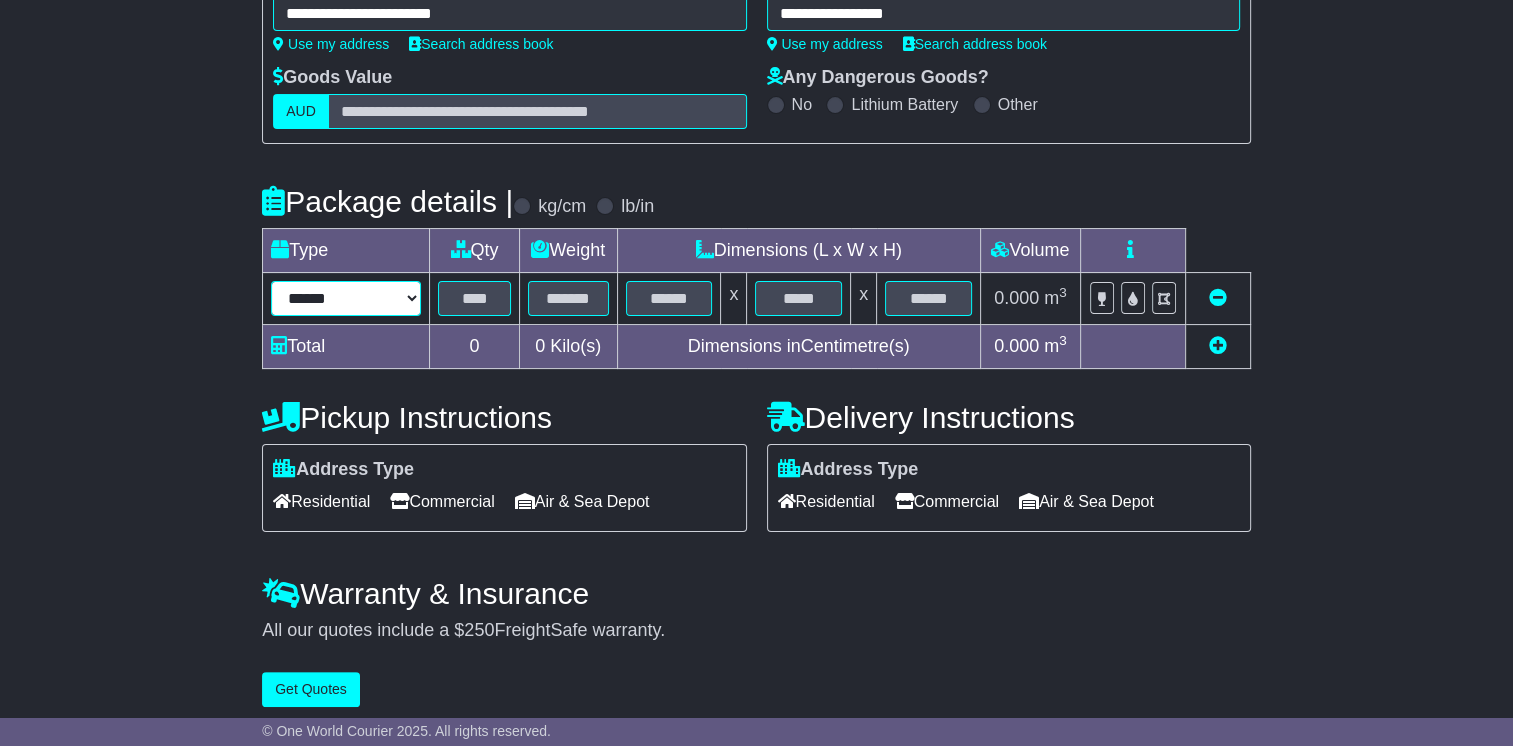 click on "****** ****** *** ******** ***** **** **** ****** *** *******" at bounding box center [346, 298] 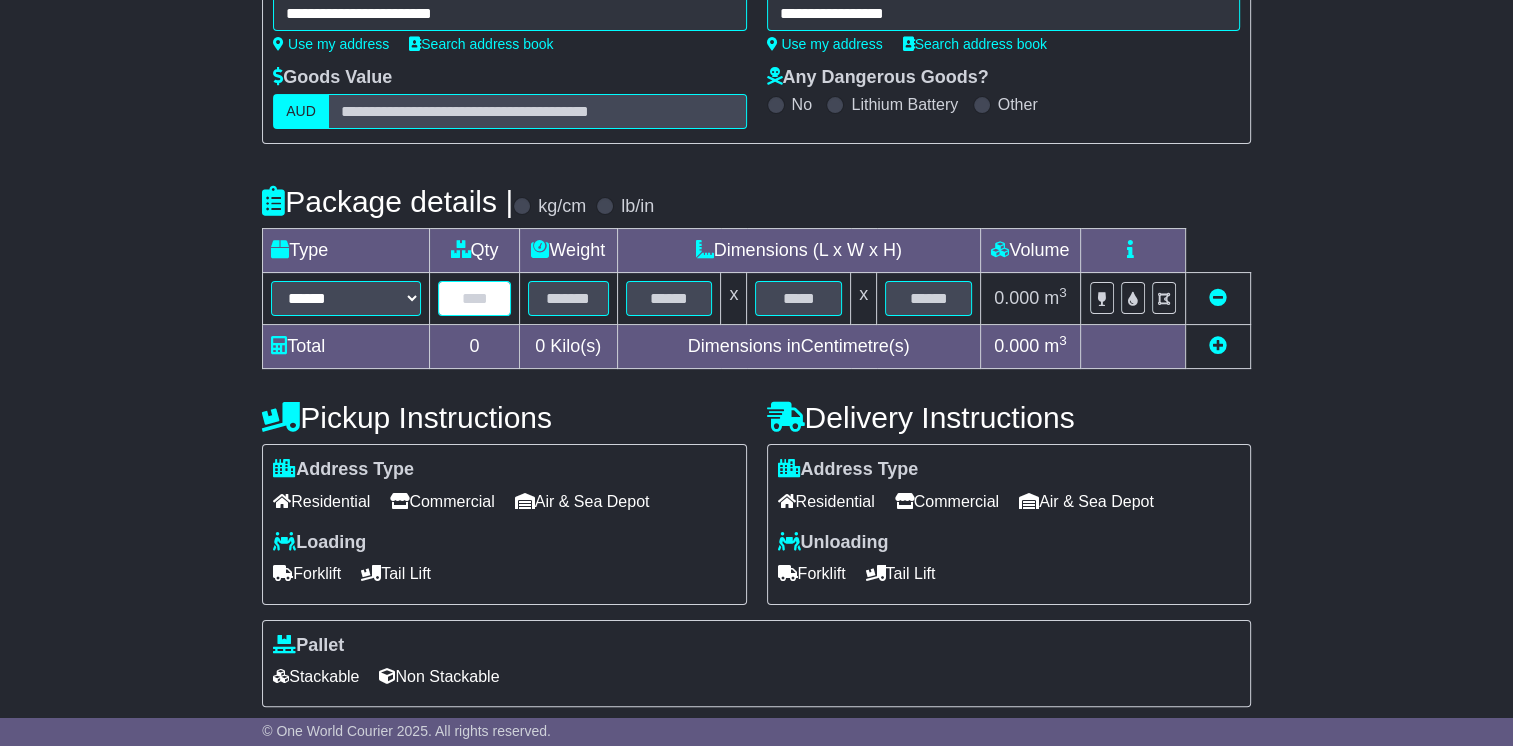 click at bounding box center [474, 298] 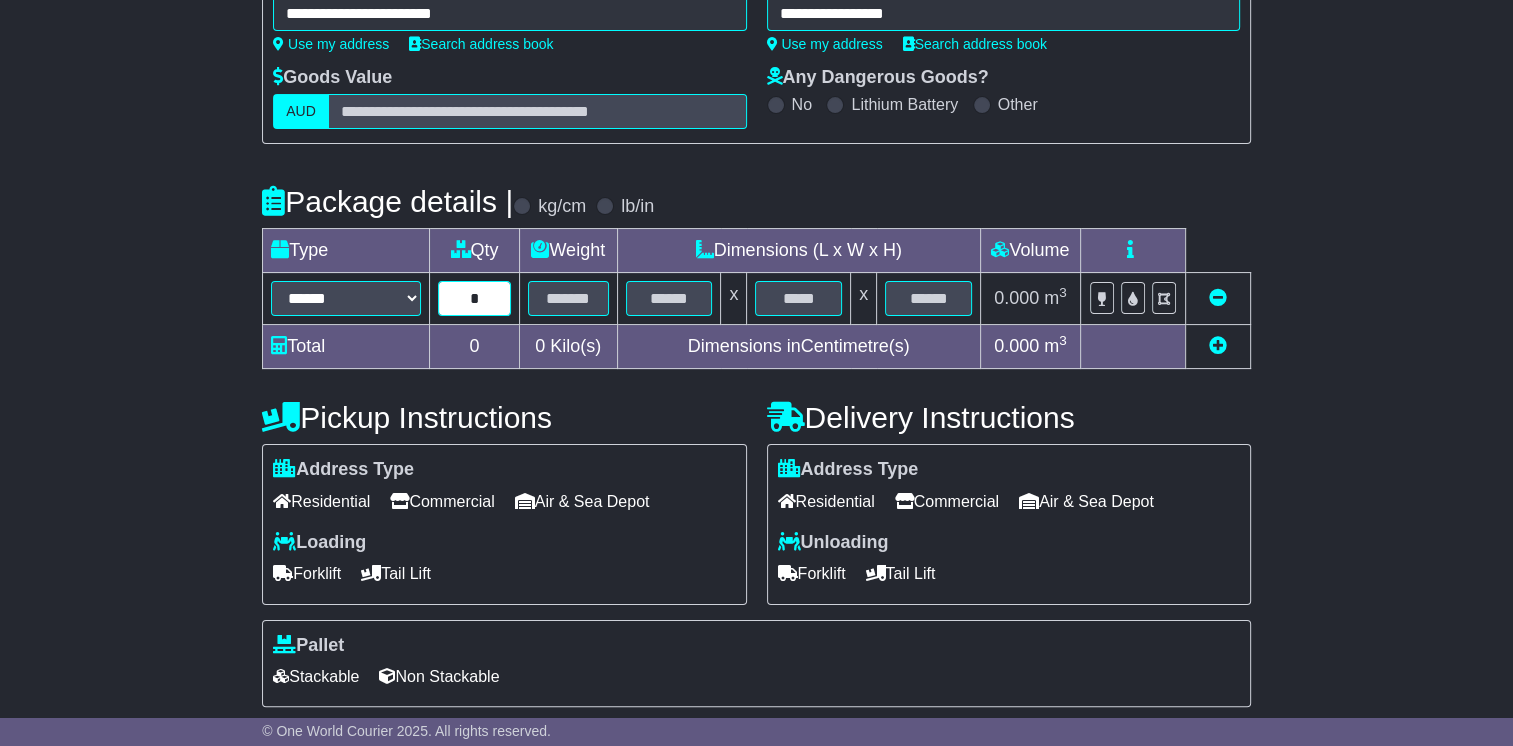 type on "*" 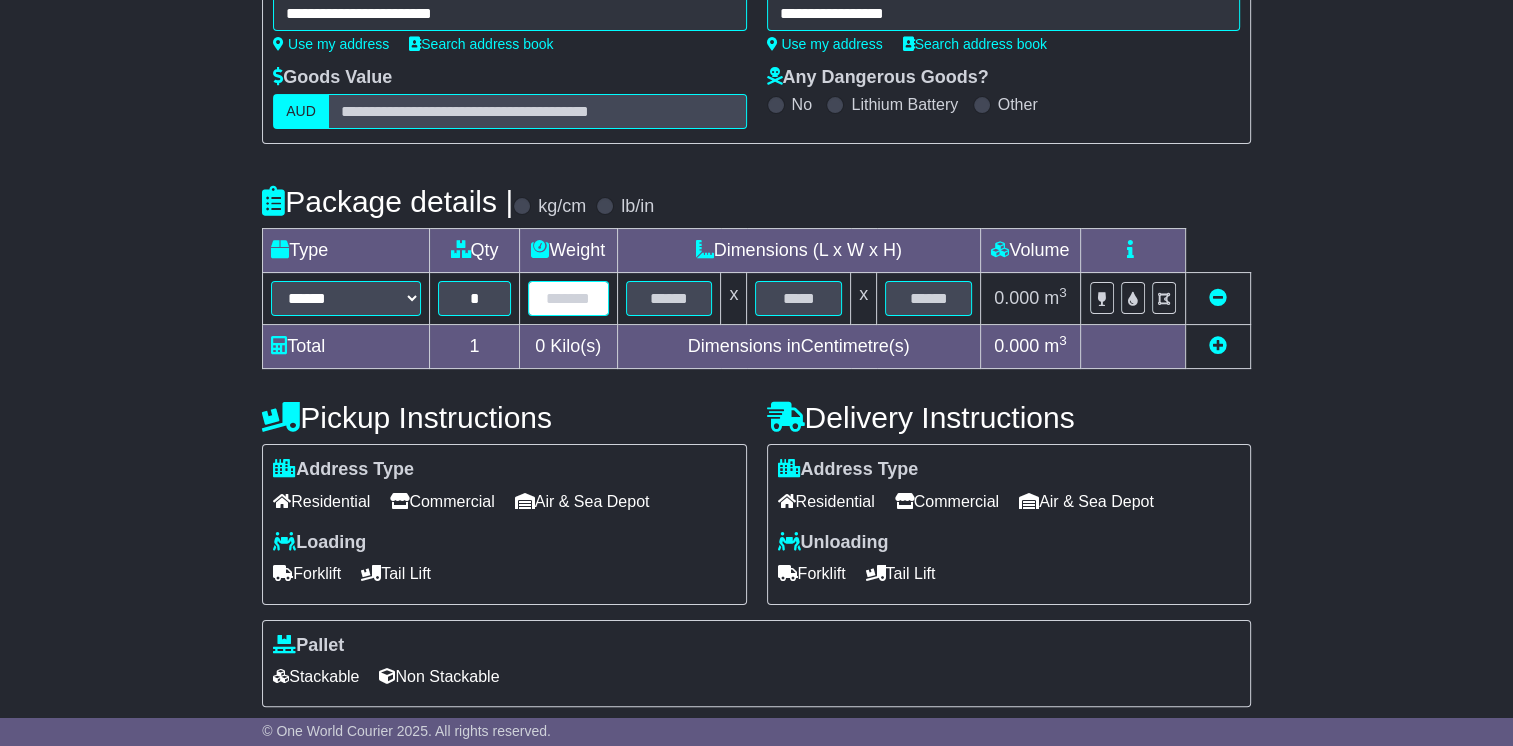 drag, startPoint x: 580, startPoint y: 297, endPoint x: 590, endPoint y: 295, distance: 10.198039 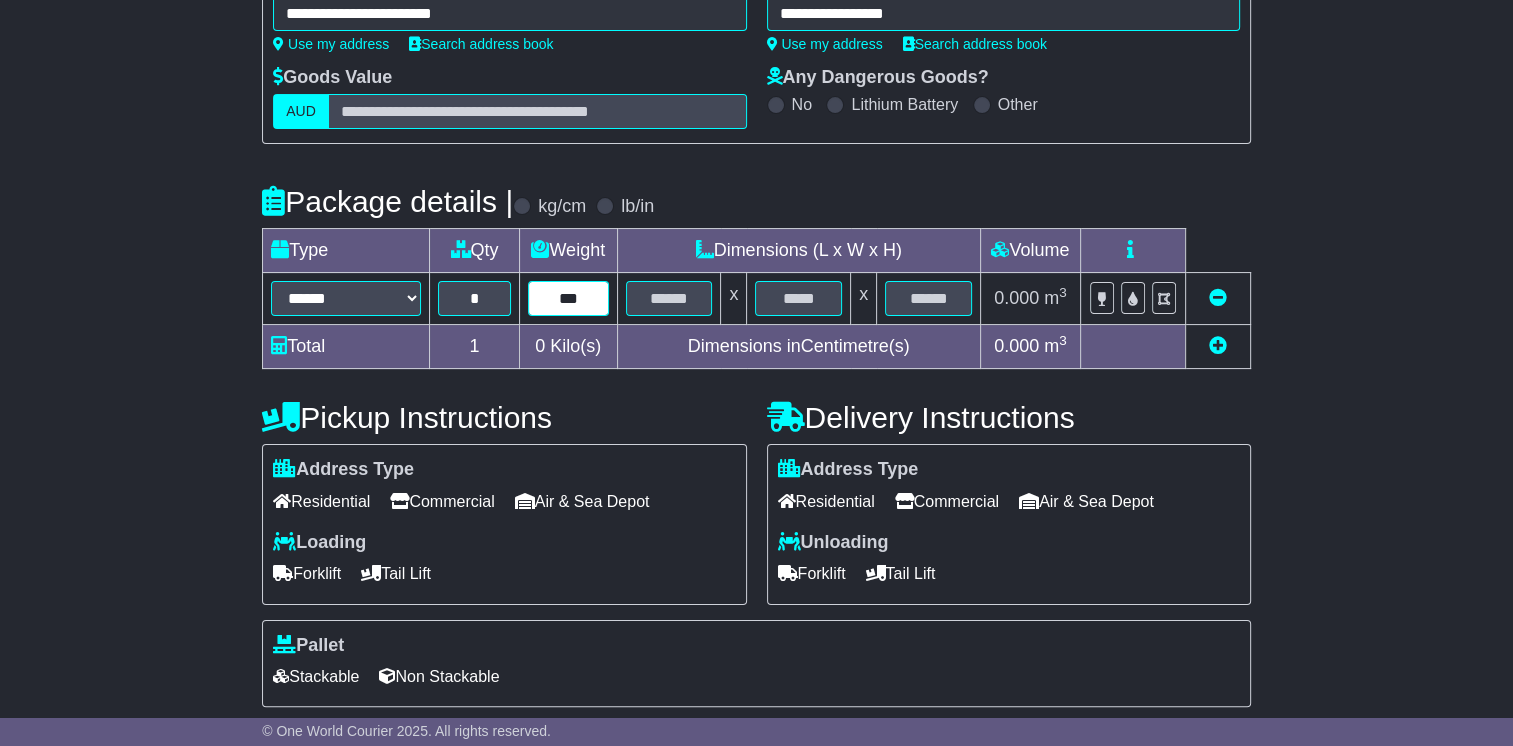 type on "***" 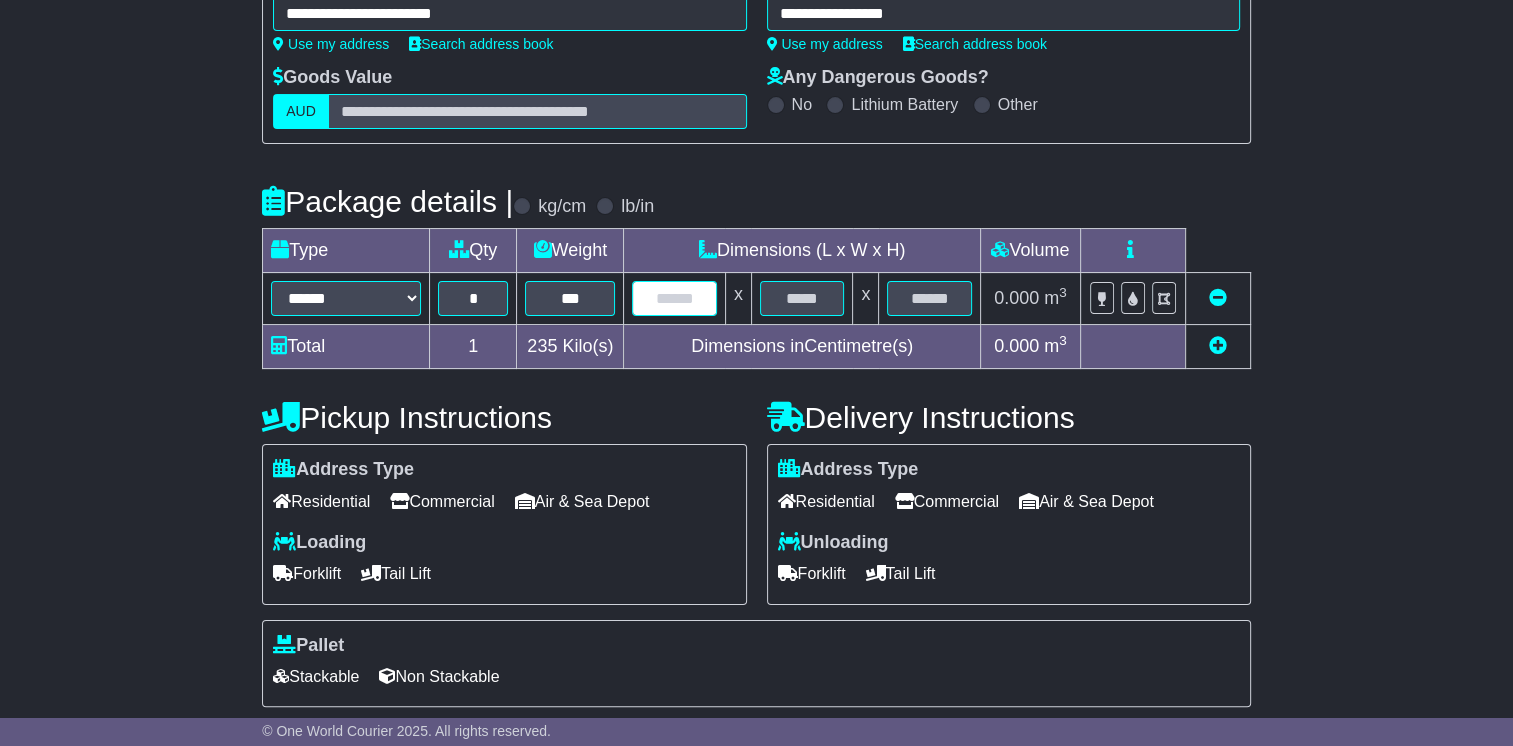 click at bounding box center (674, 298) 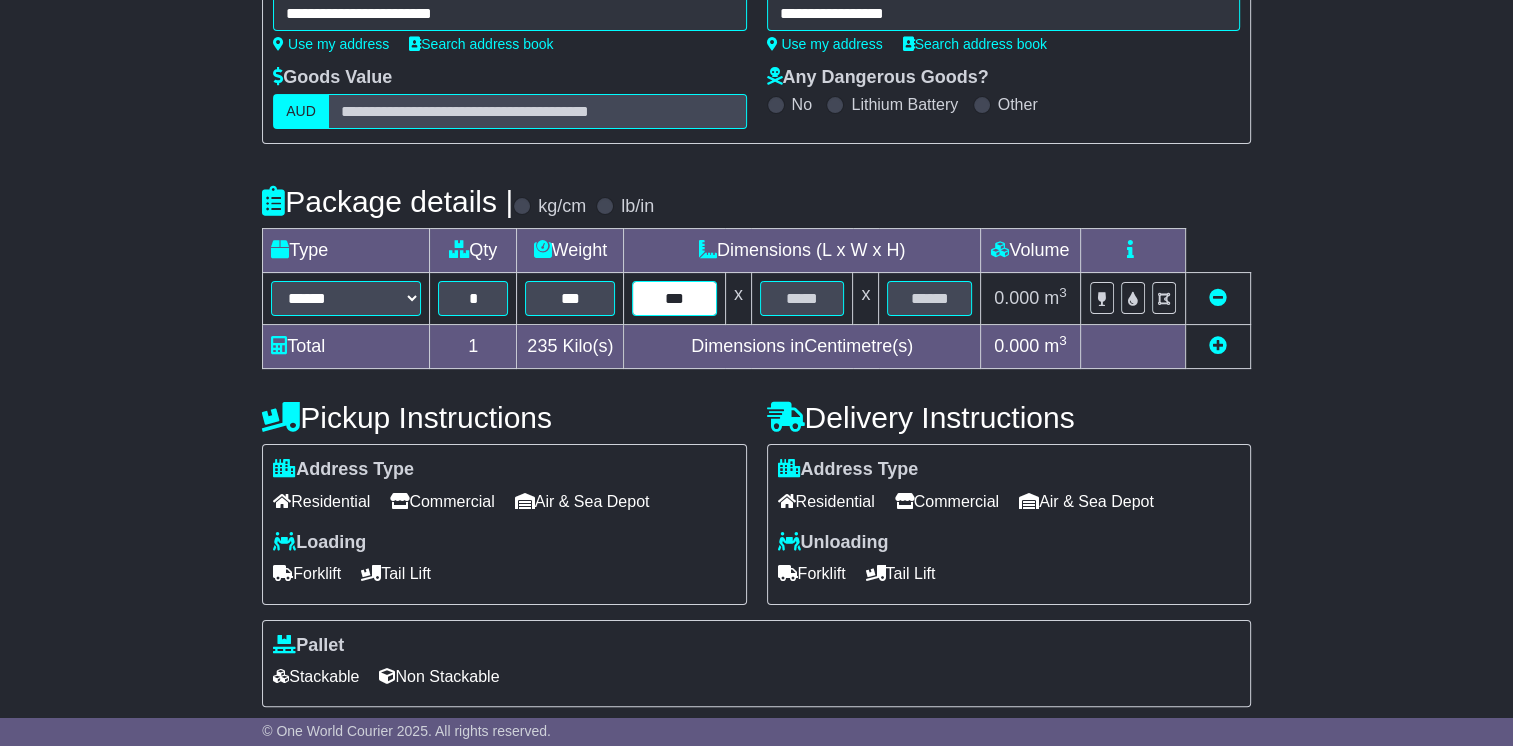 type on "***" 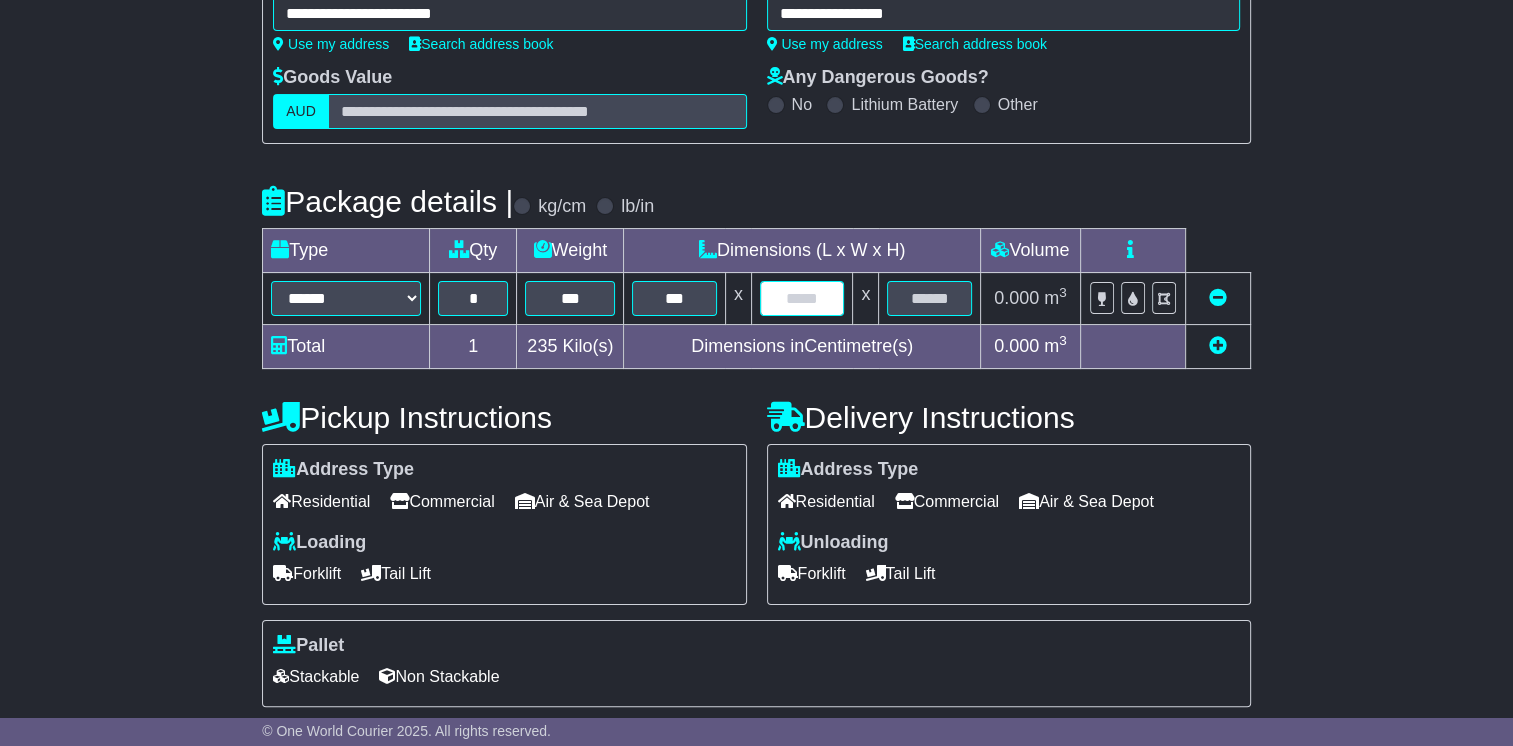 click at bounding box center [802, 298] 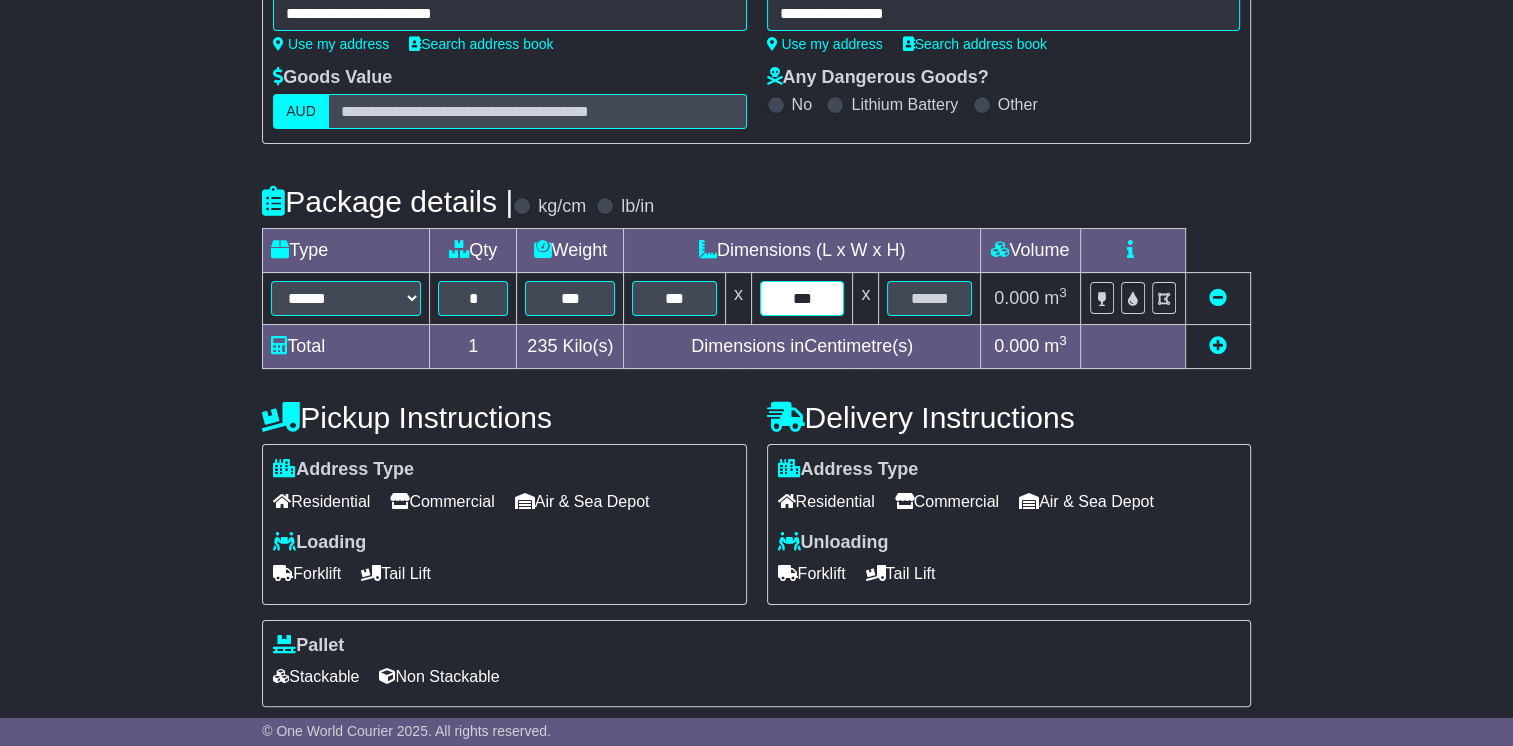 type on "***" 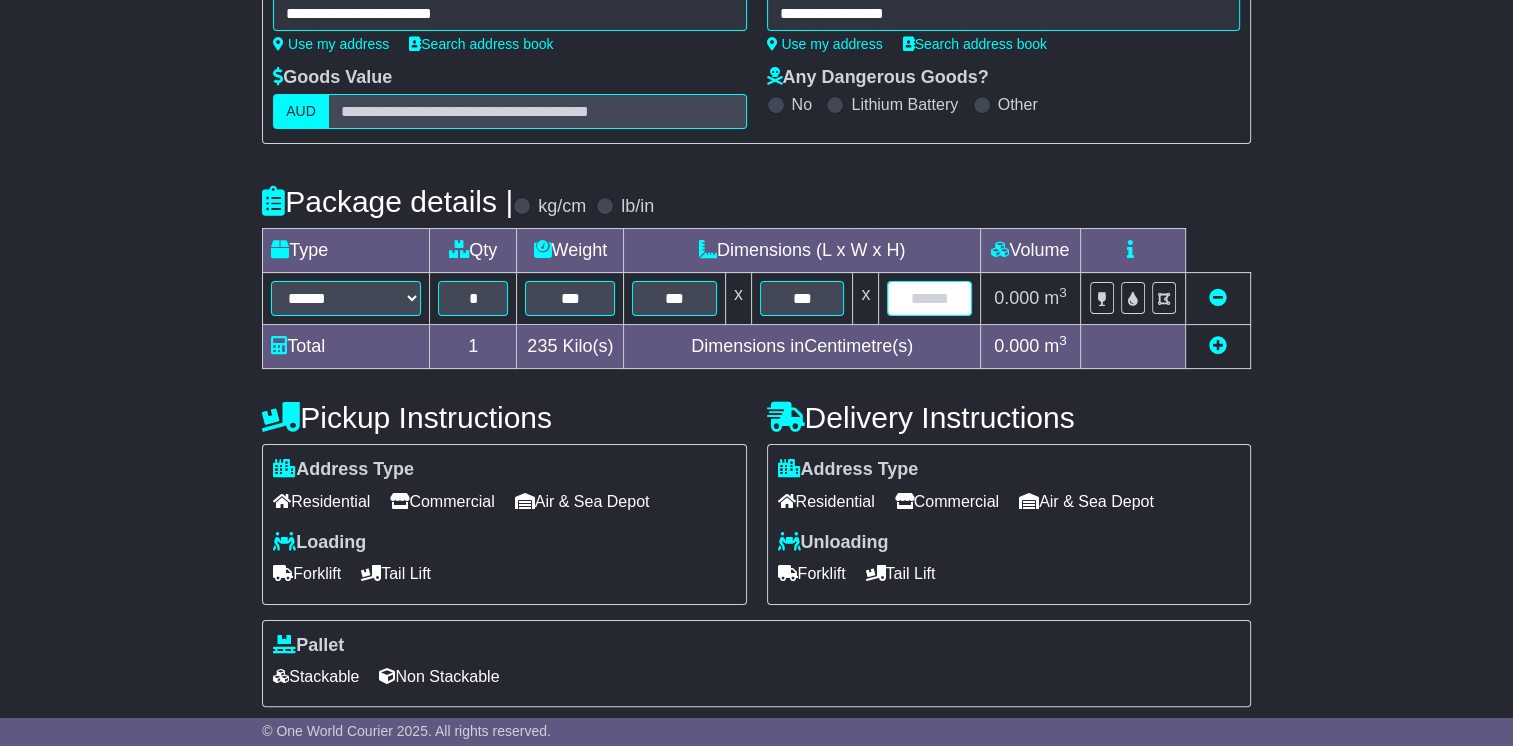 click at bounding box center (929, 298) 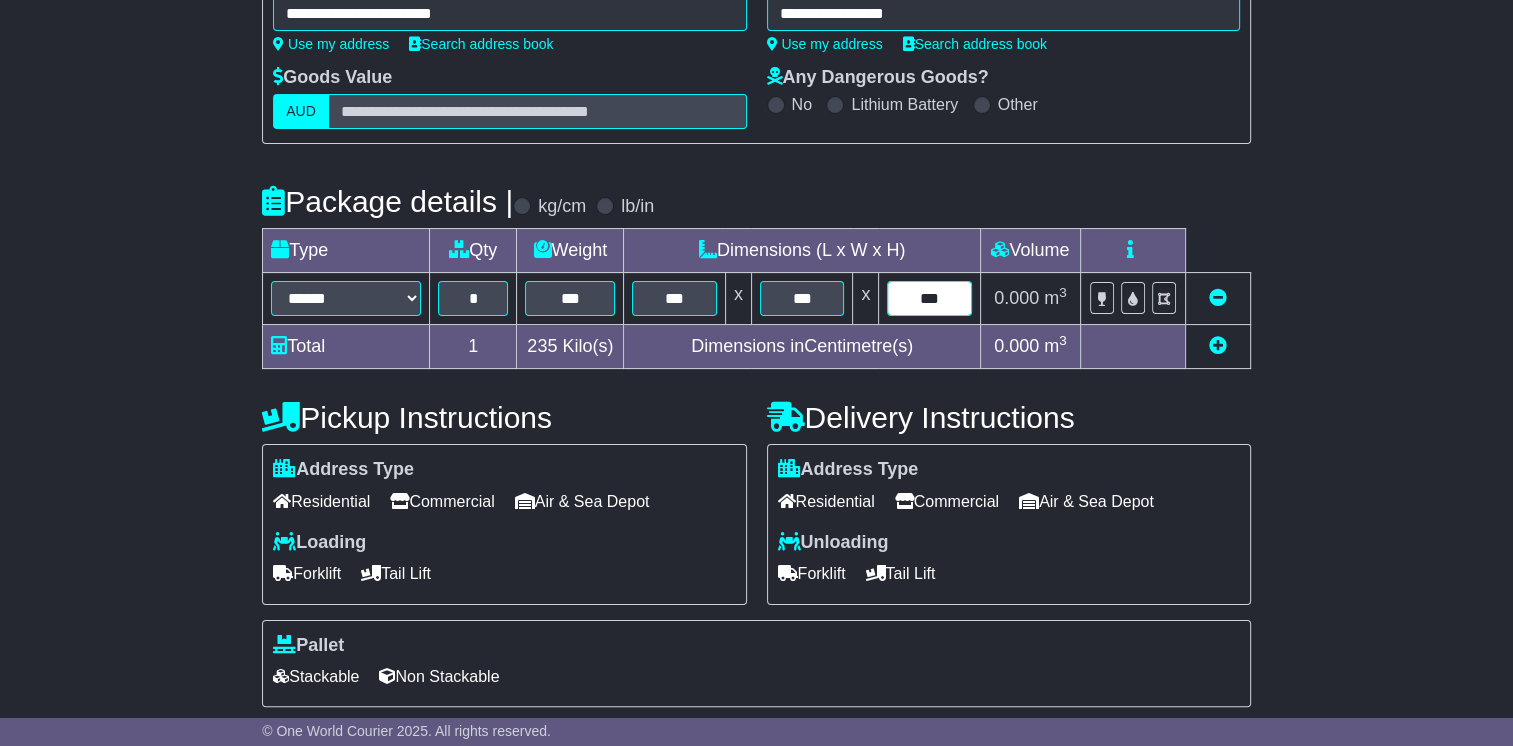 type on "***" 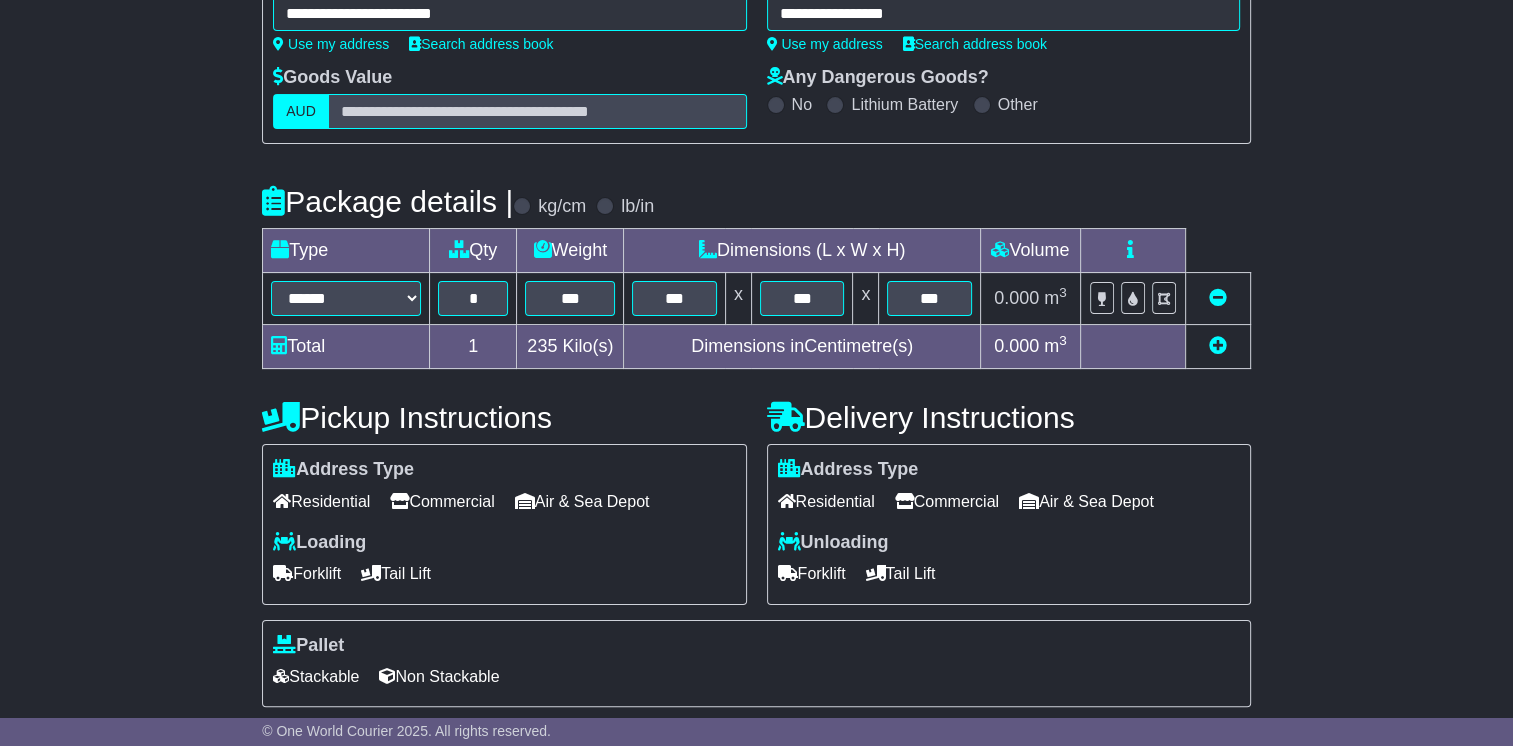 click at bounding box center [1218, 297] 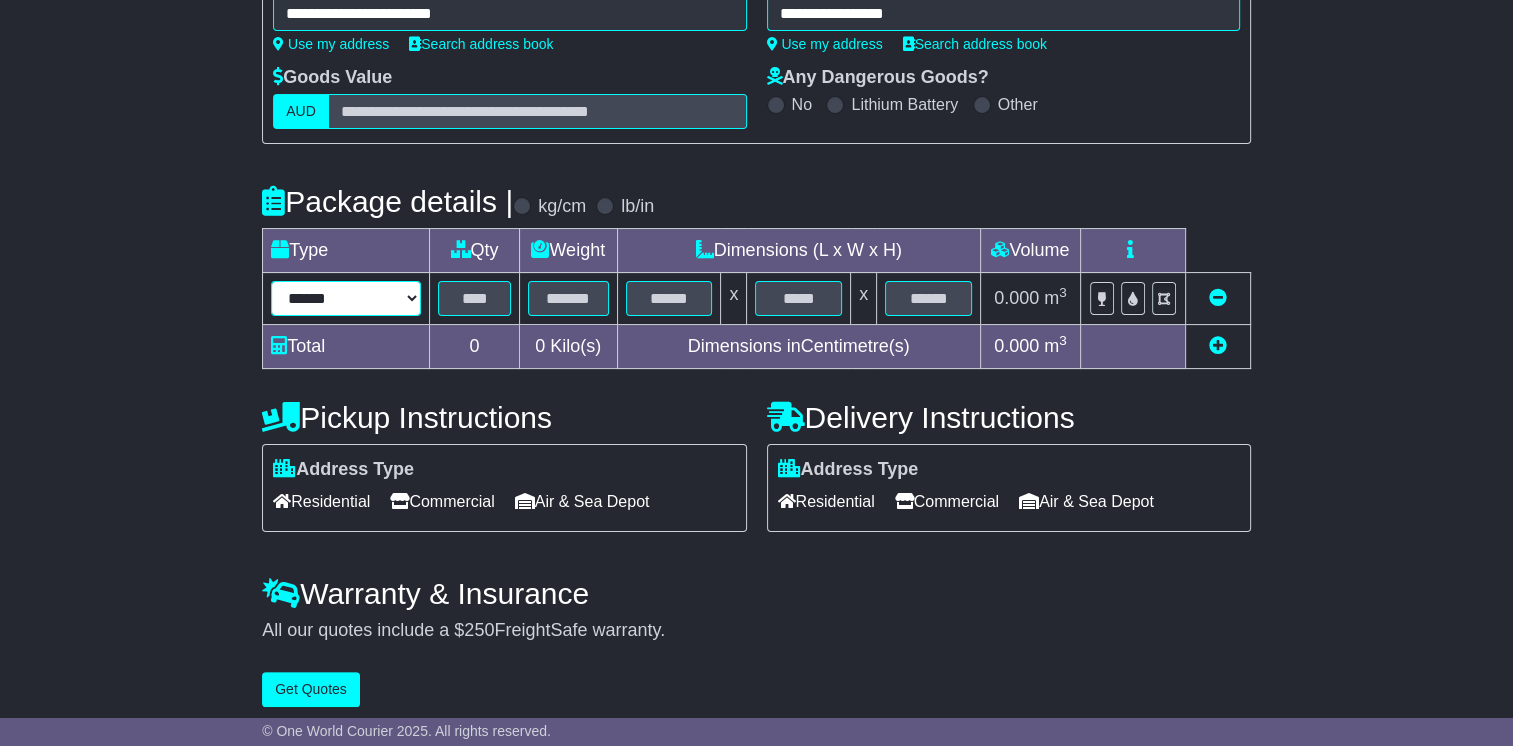 click on "****** ****** *** ******** ***** **** **** ****** *** *******" at bounding box center (346, 298) 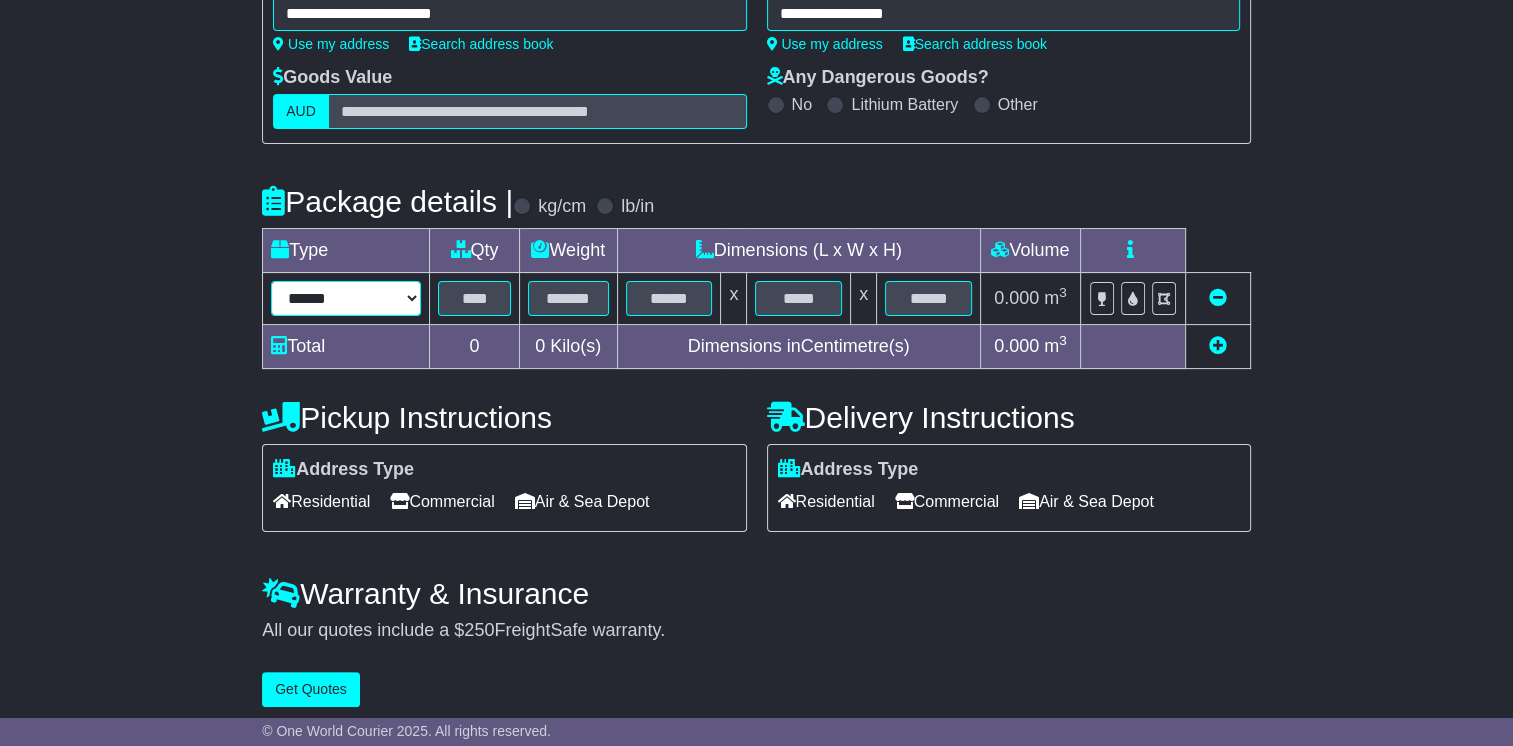 select on "*****" 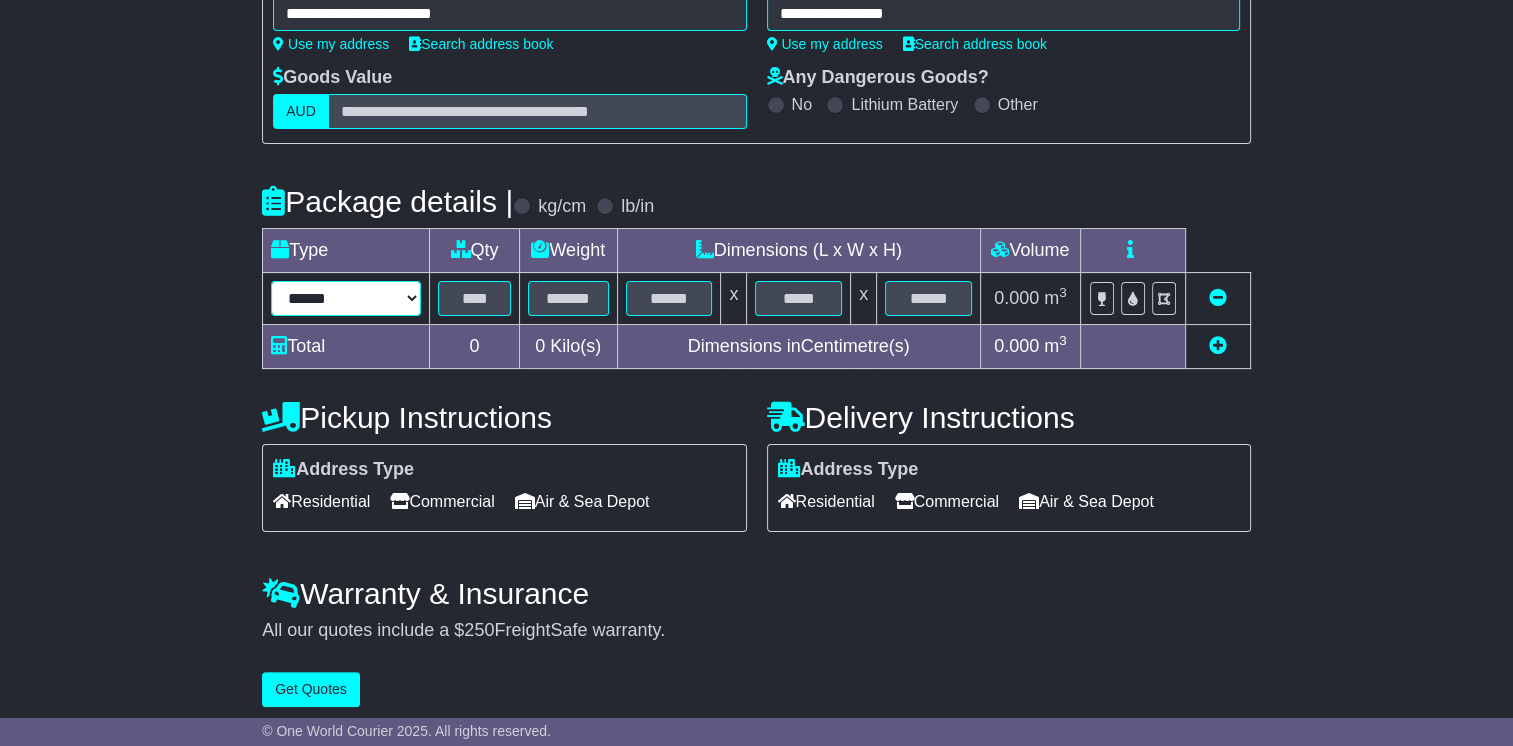 click on "****** ****** *** ******** ***** **** **** ****** *** *******" at bounding box center [346, 298] 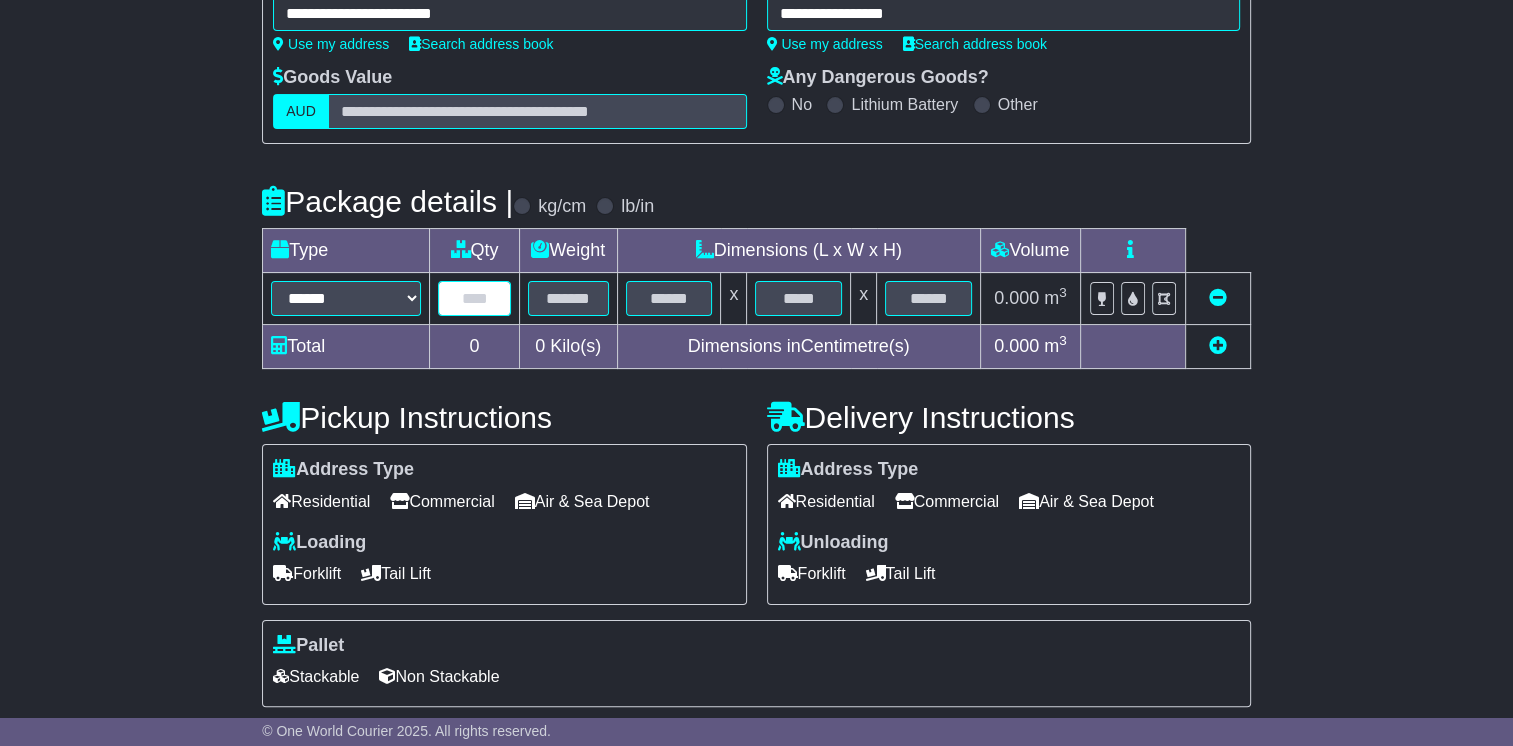 click at bounding box center (474, 298) 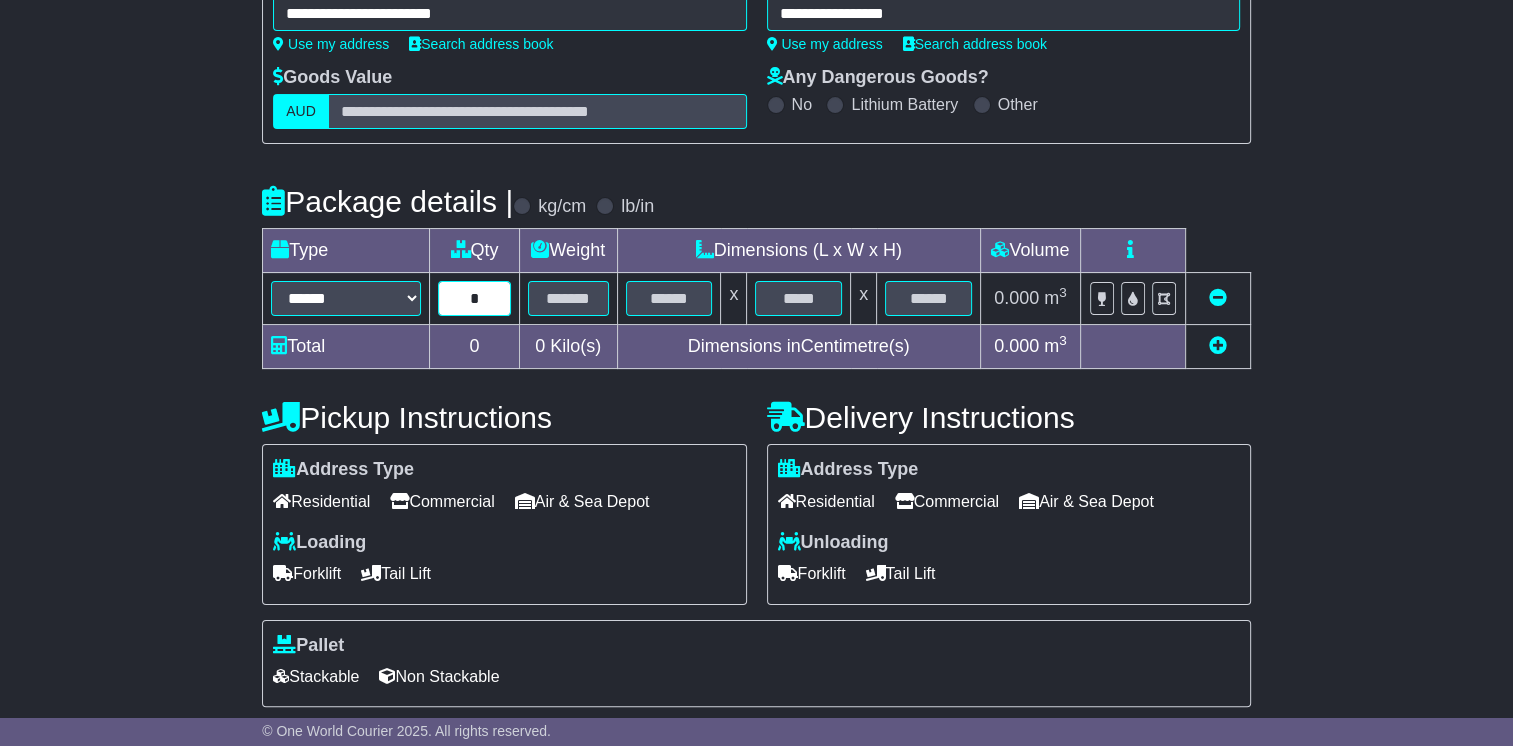 type on "*" 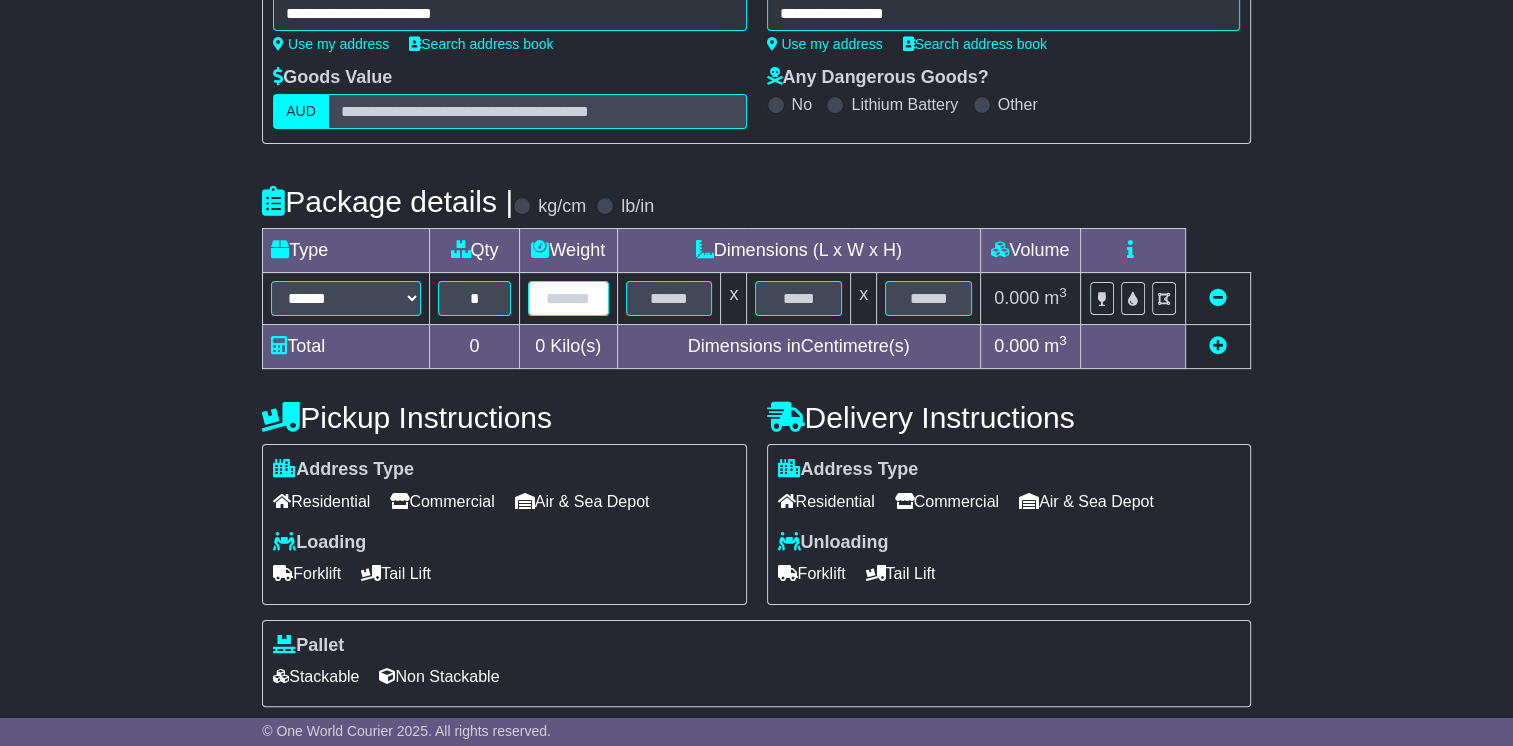 click at bounding box center (568, 298) 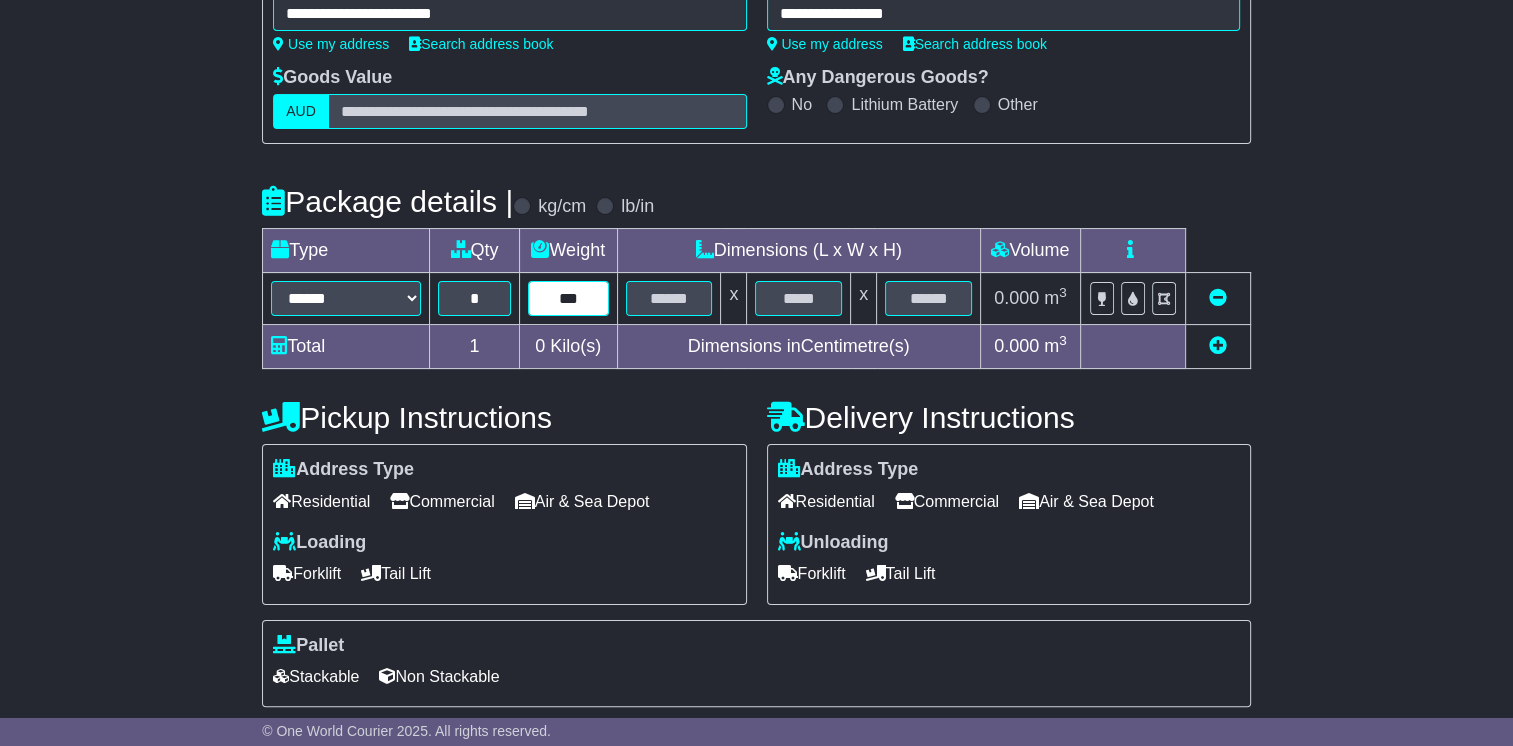 type on "***" 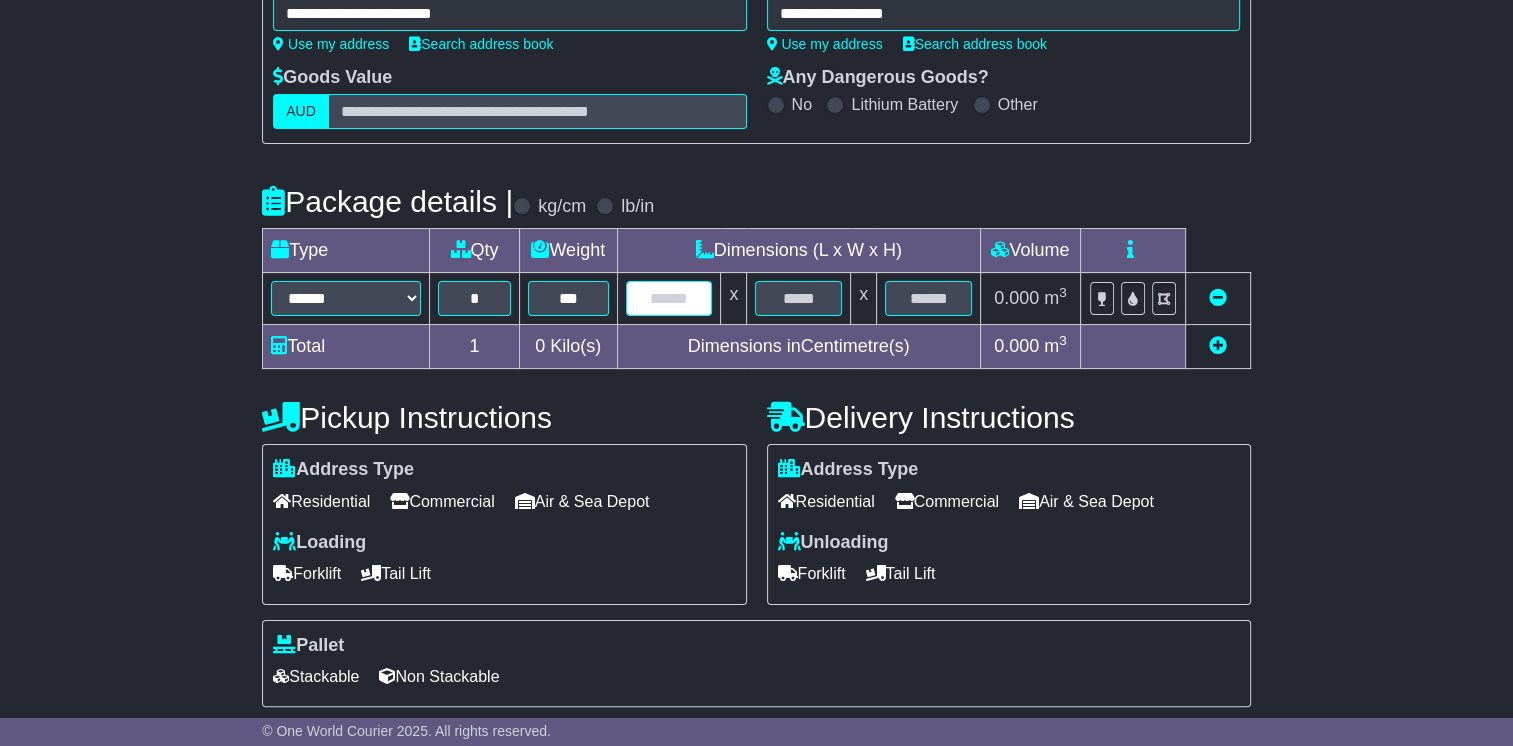 click at bounding box center [669, 298] 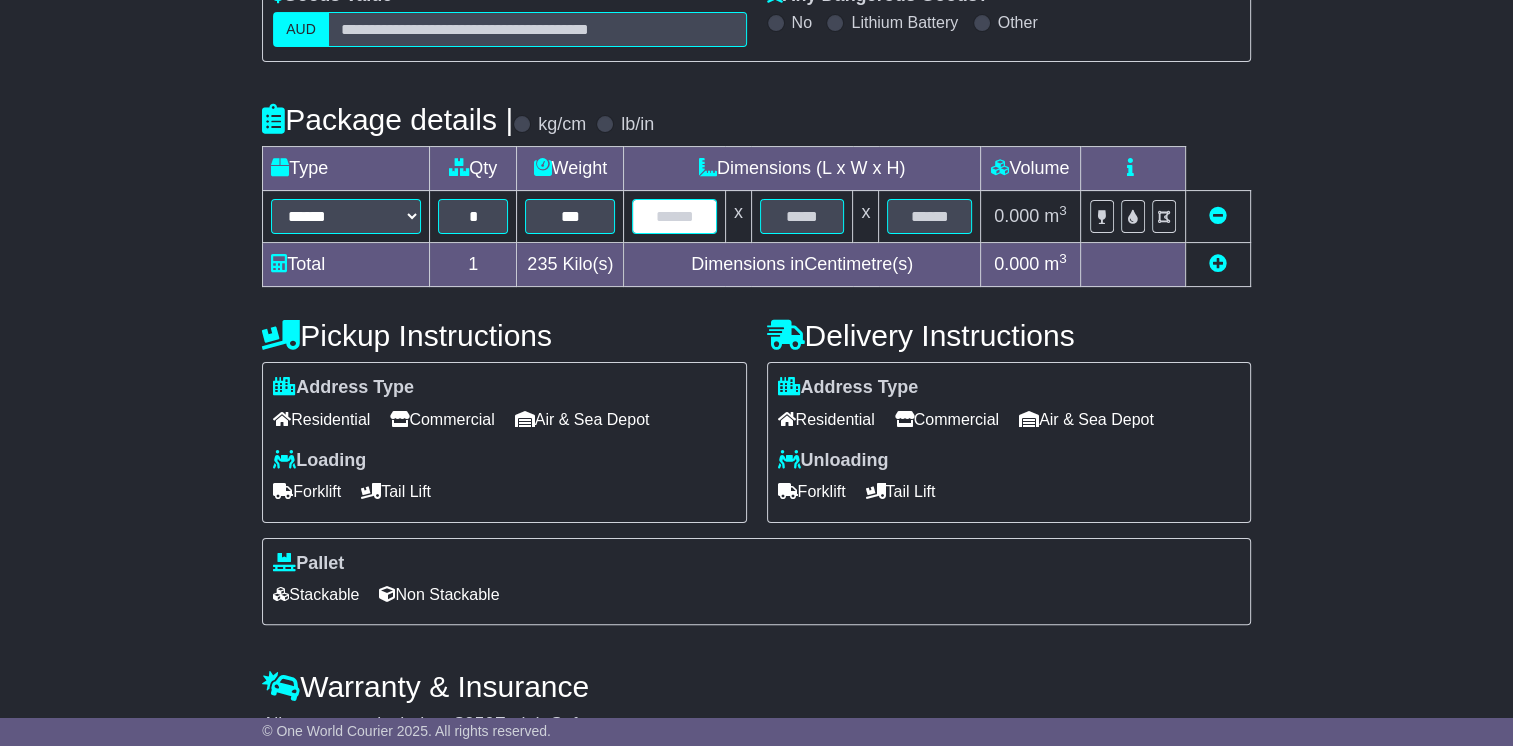 scroll, scrollTop: 400, scrollLeft: 0, axis: vertical 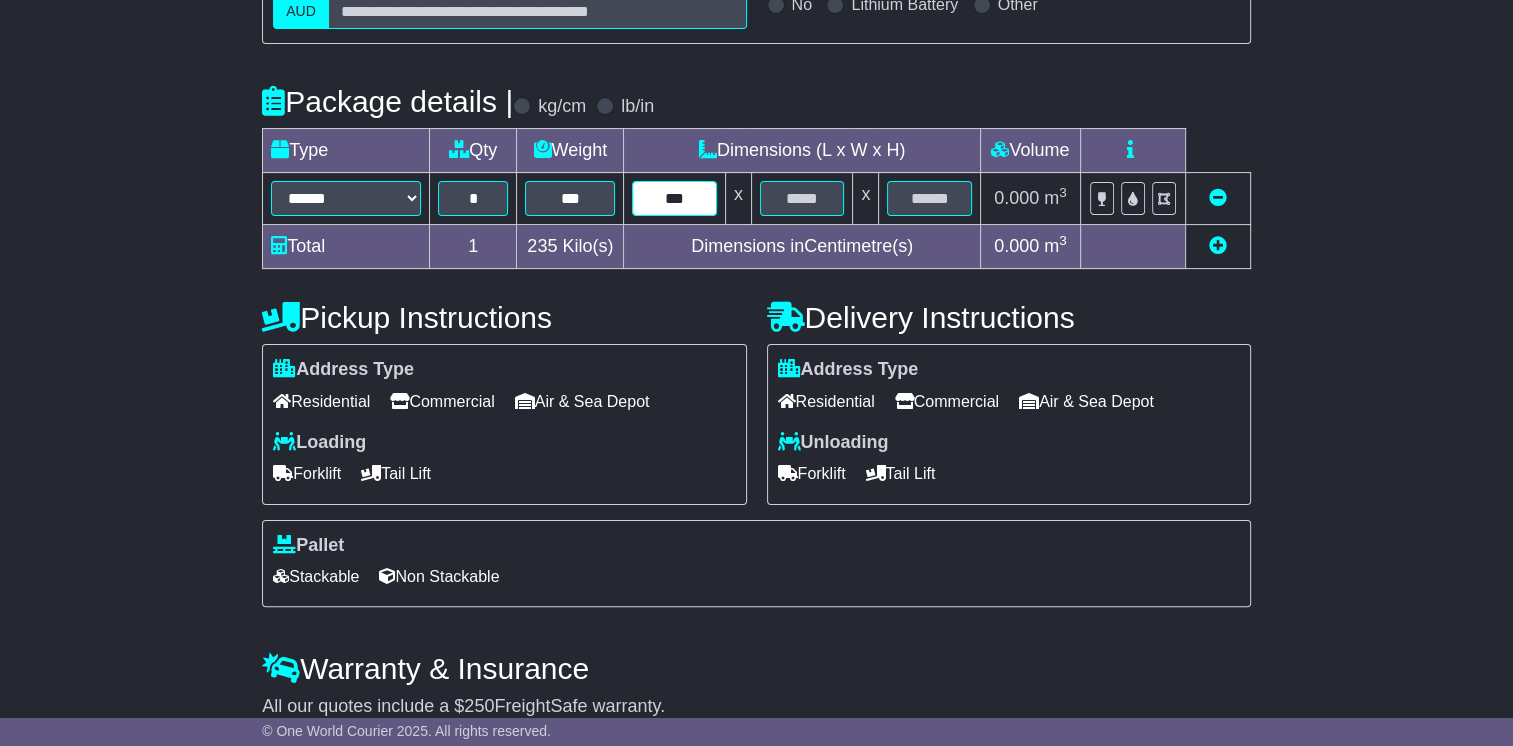 type on "***" 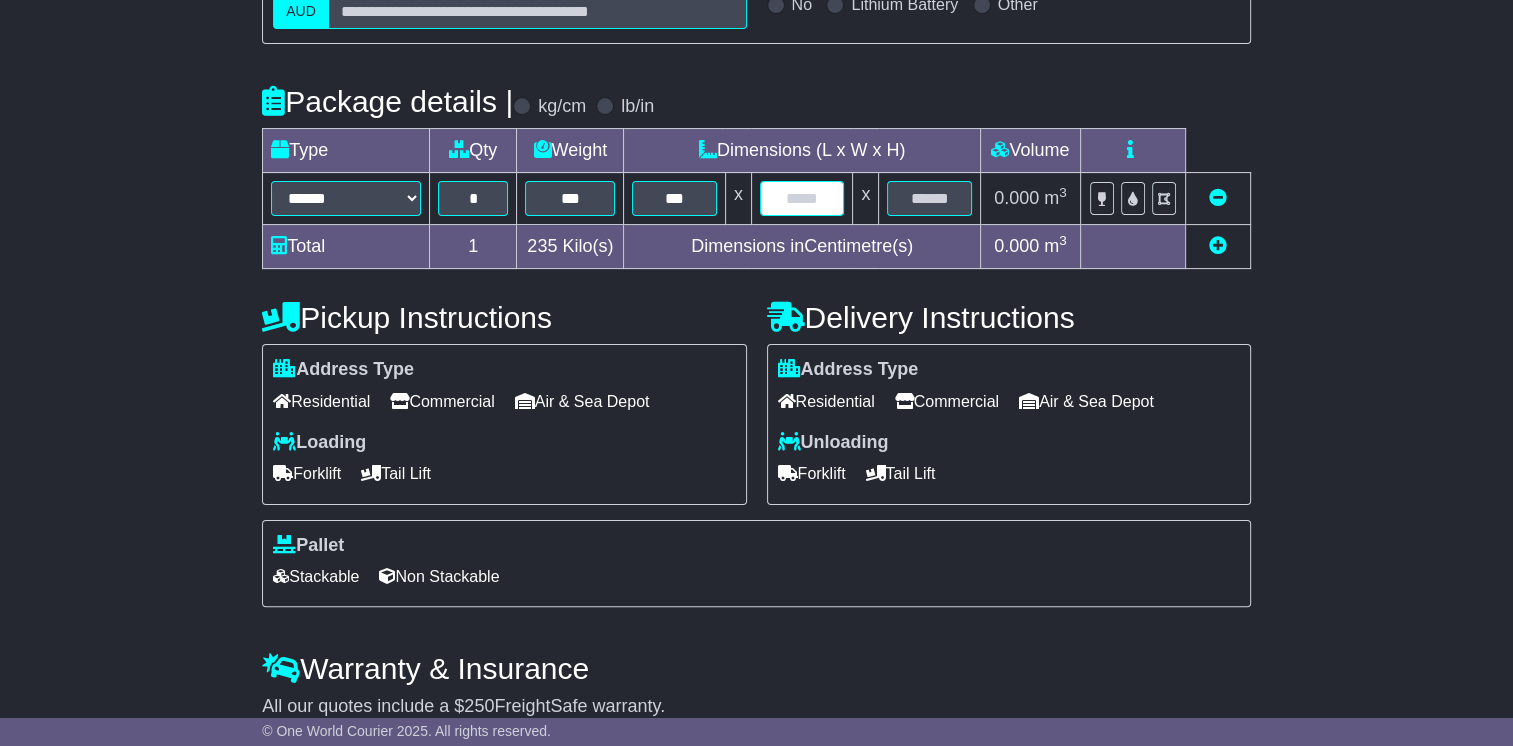 click at bounding box center (802, 198) 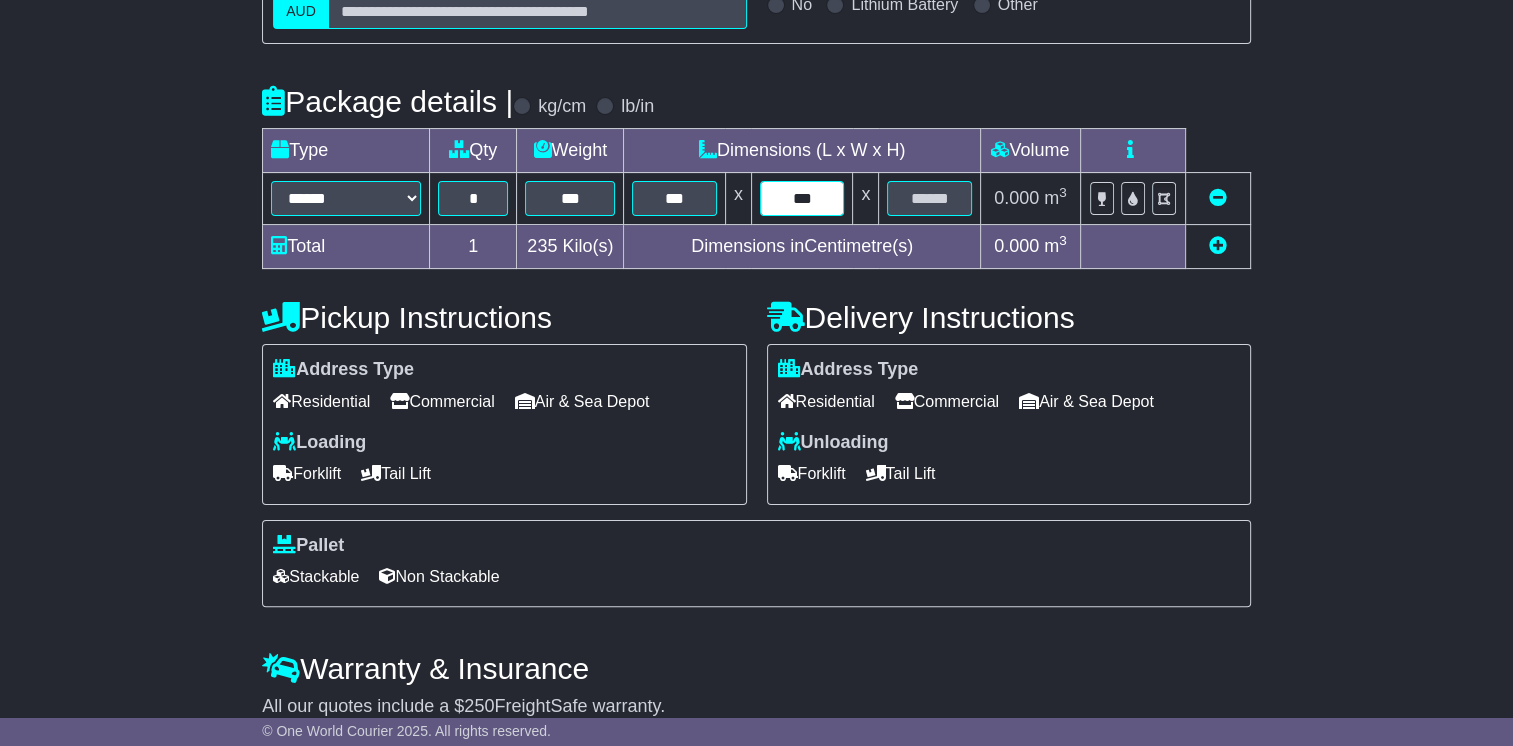 type on "***" 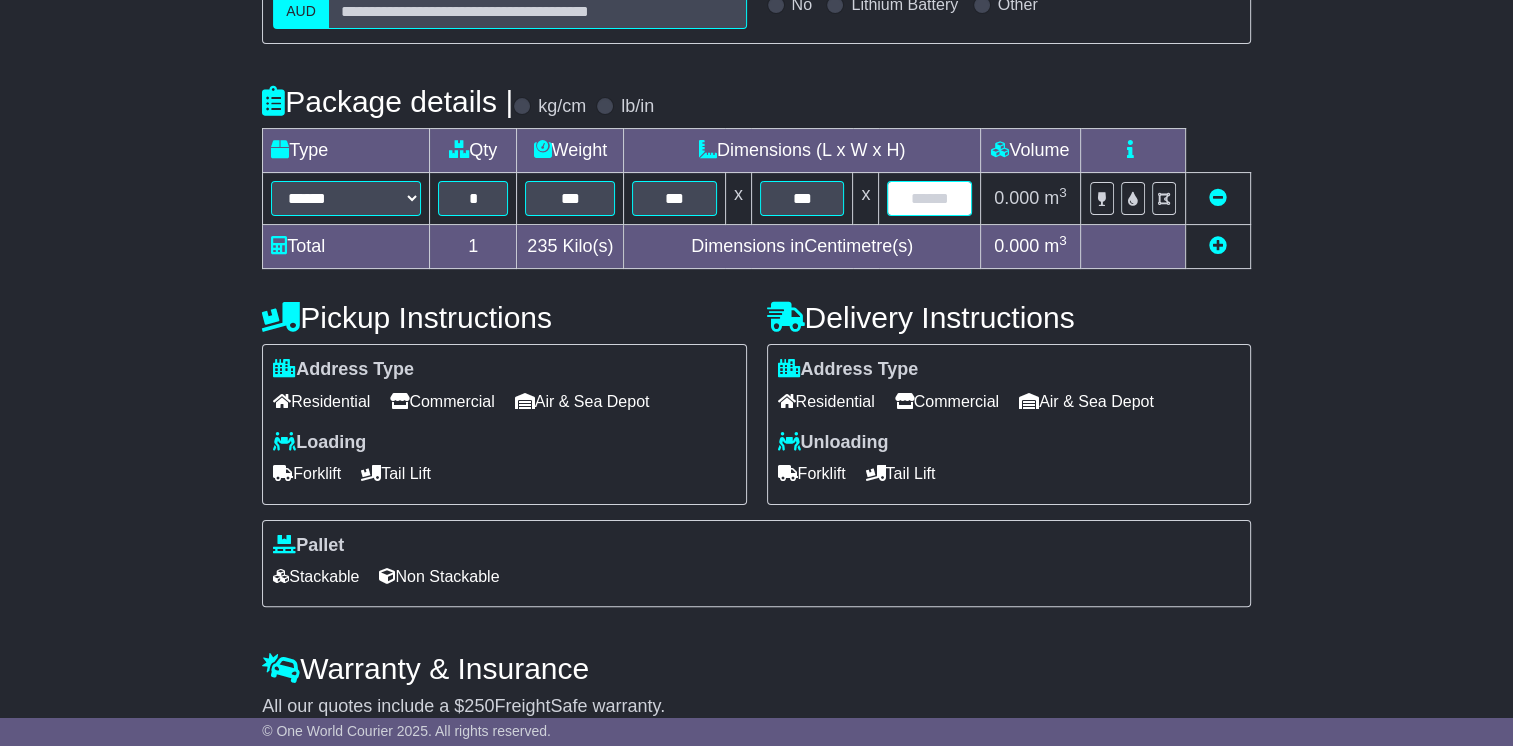 click at bounding box center (929, 198) 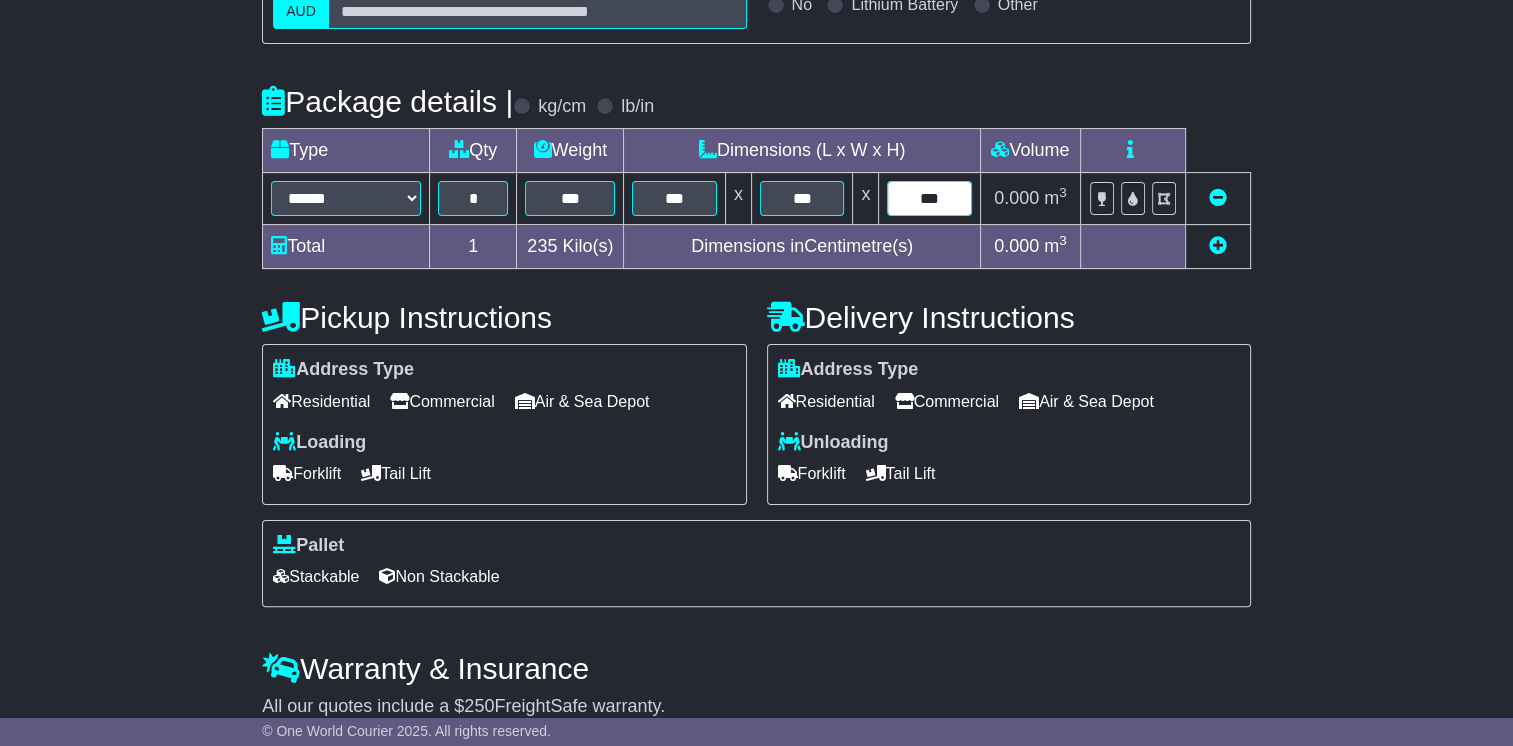 type on "***" 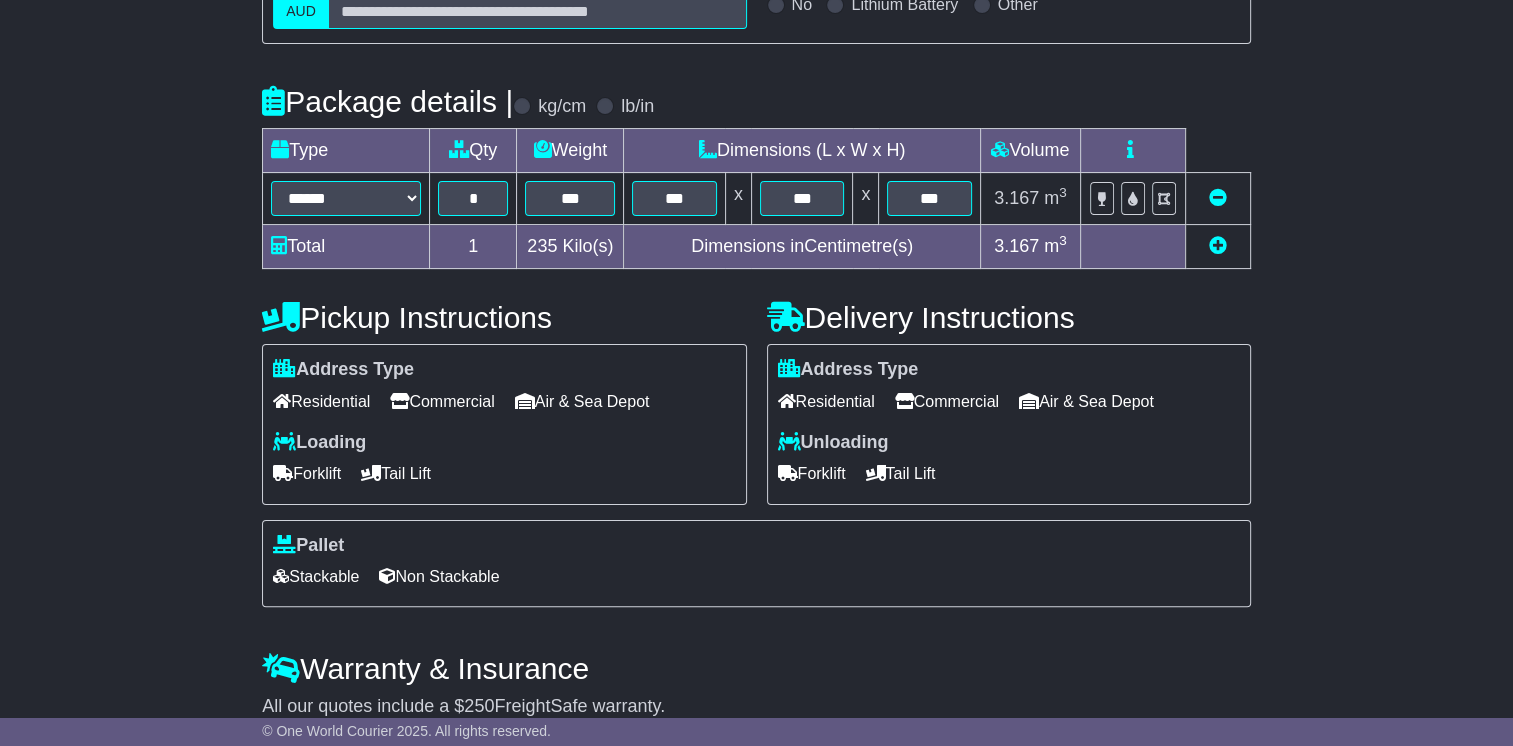 click at bounding box center [1218, 245] 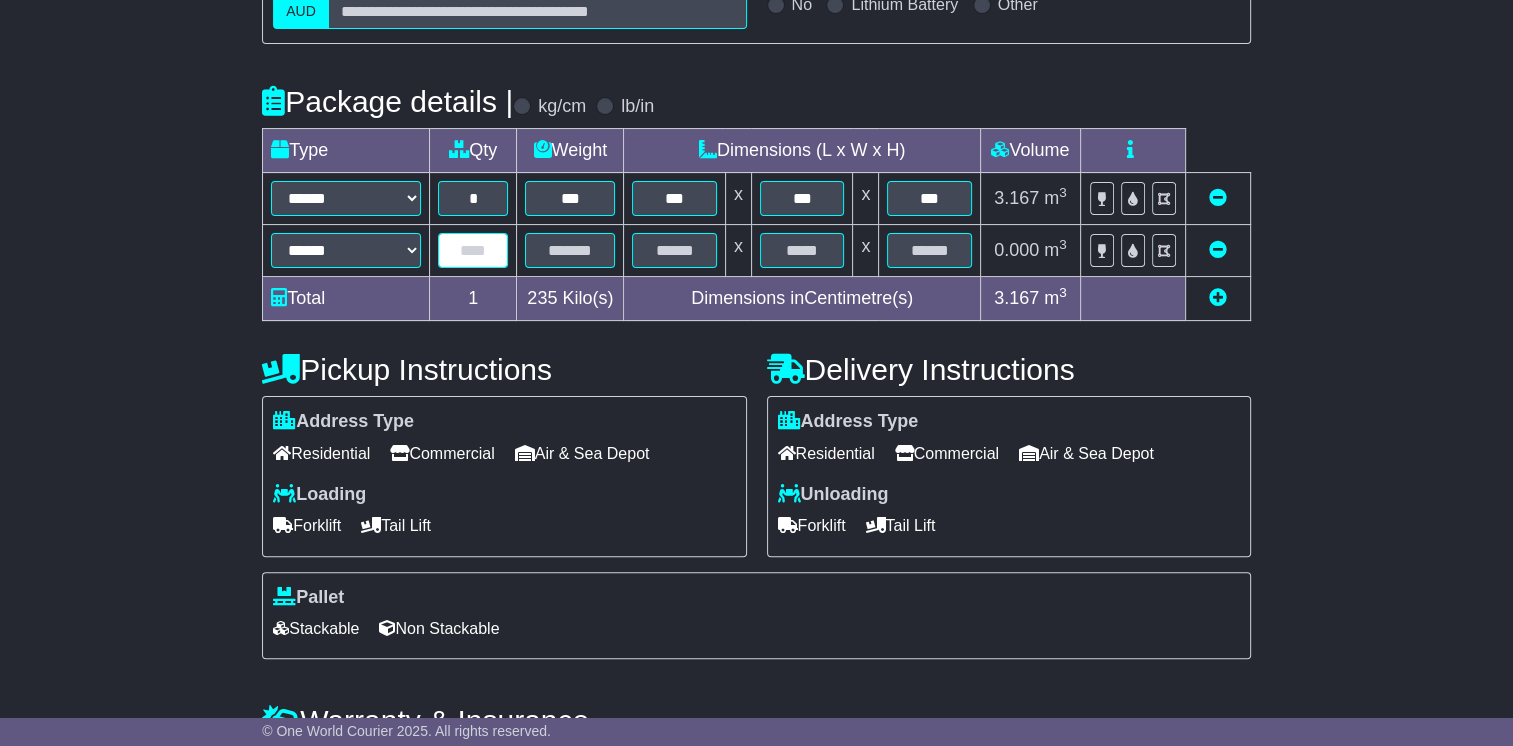click at bounding box center (473, 250) 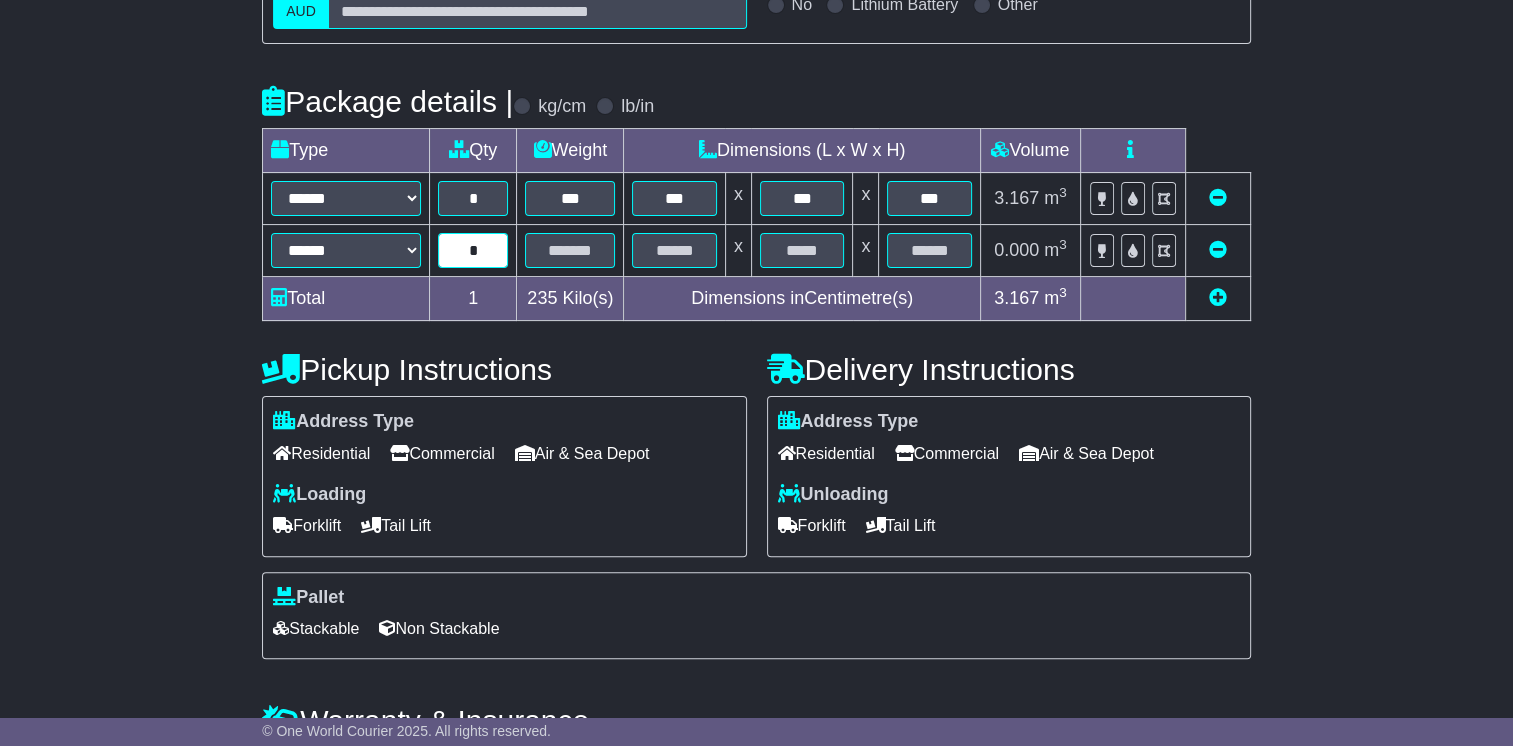type on "*" 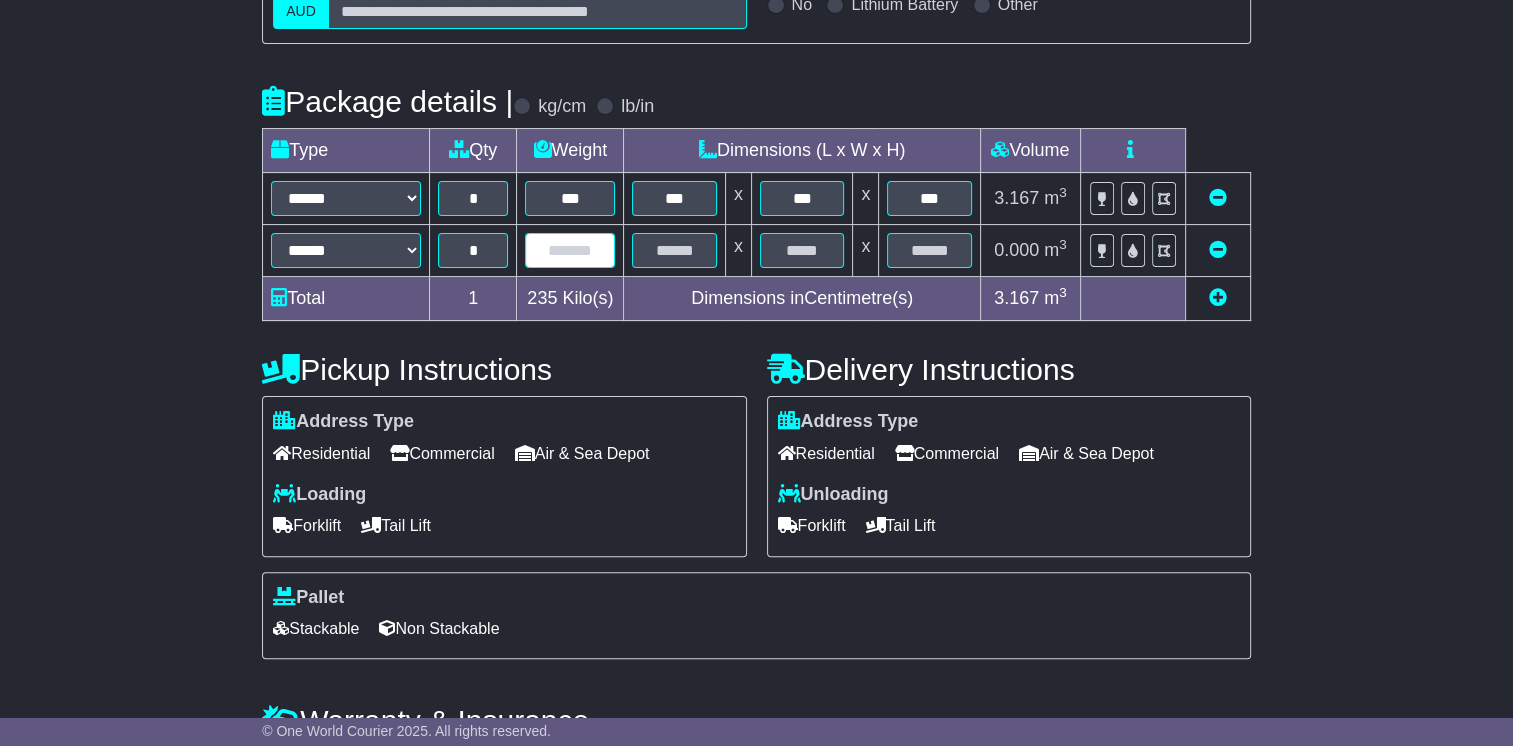 click at bounding box center (570, 250) 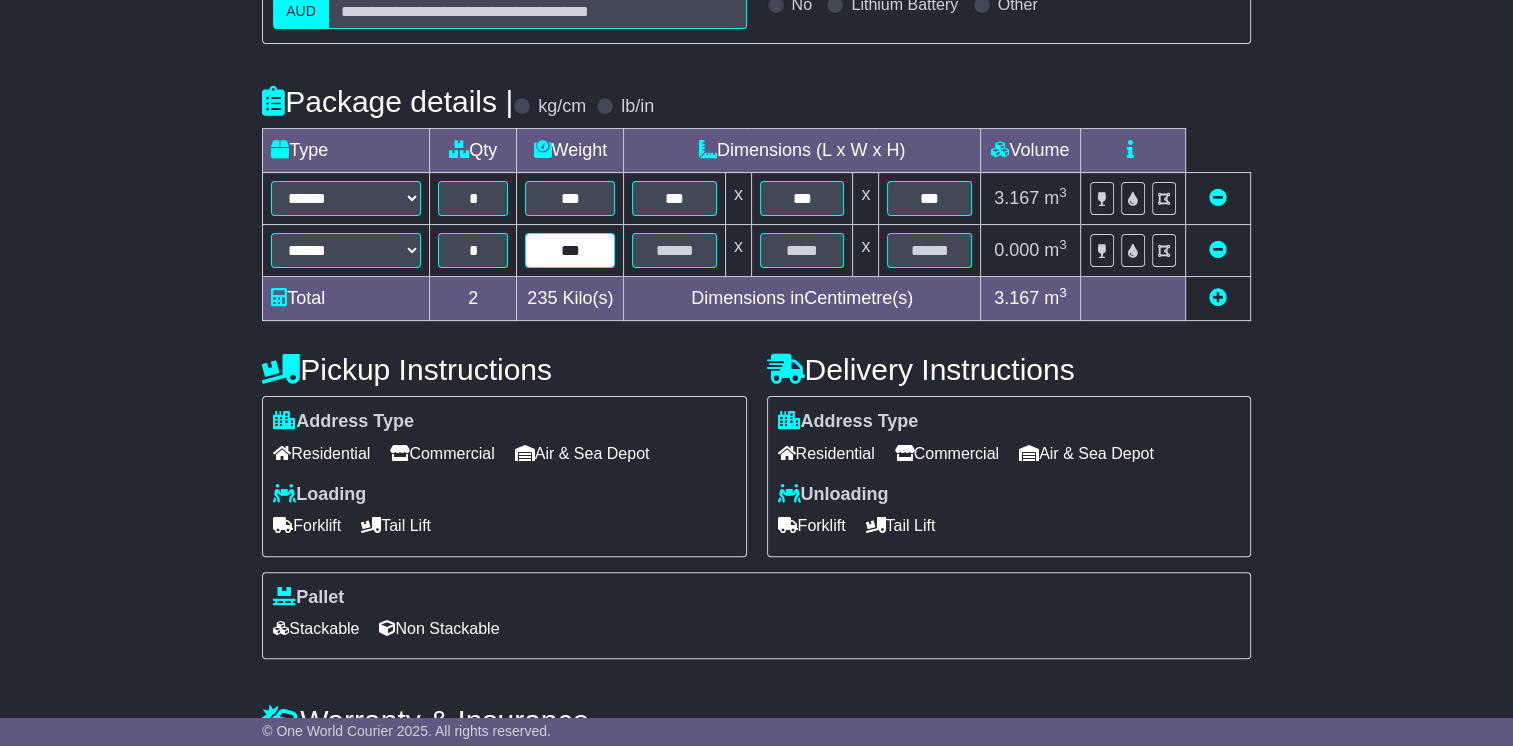 type on "***" 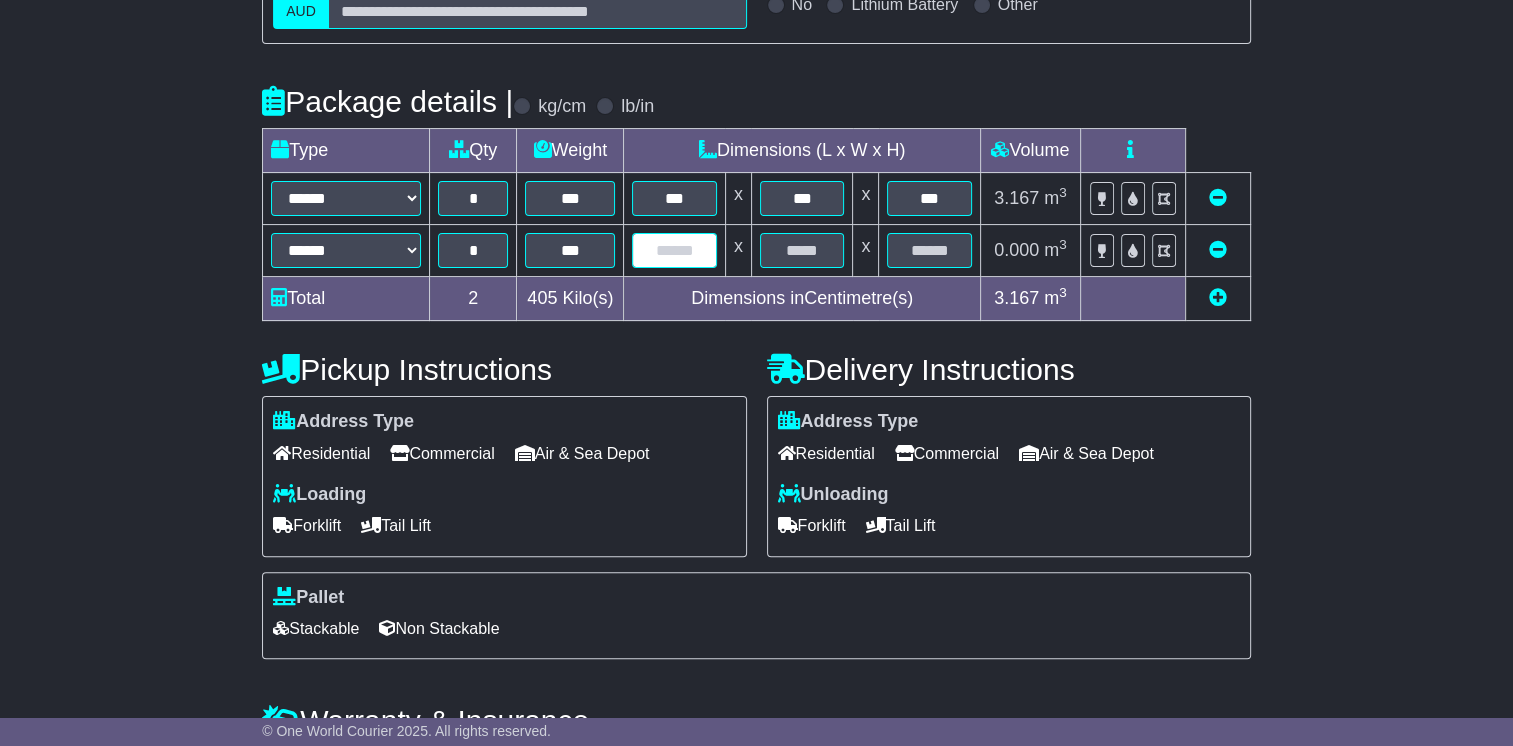 click at bounding box center (674, 250) 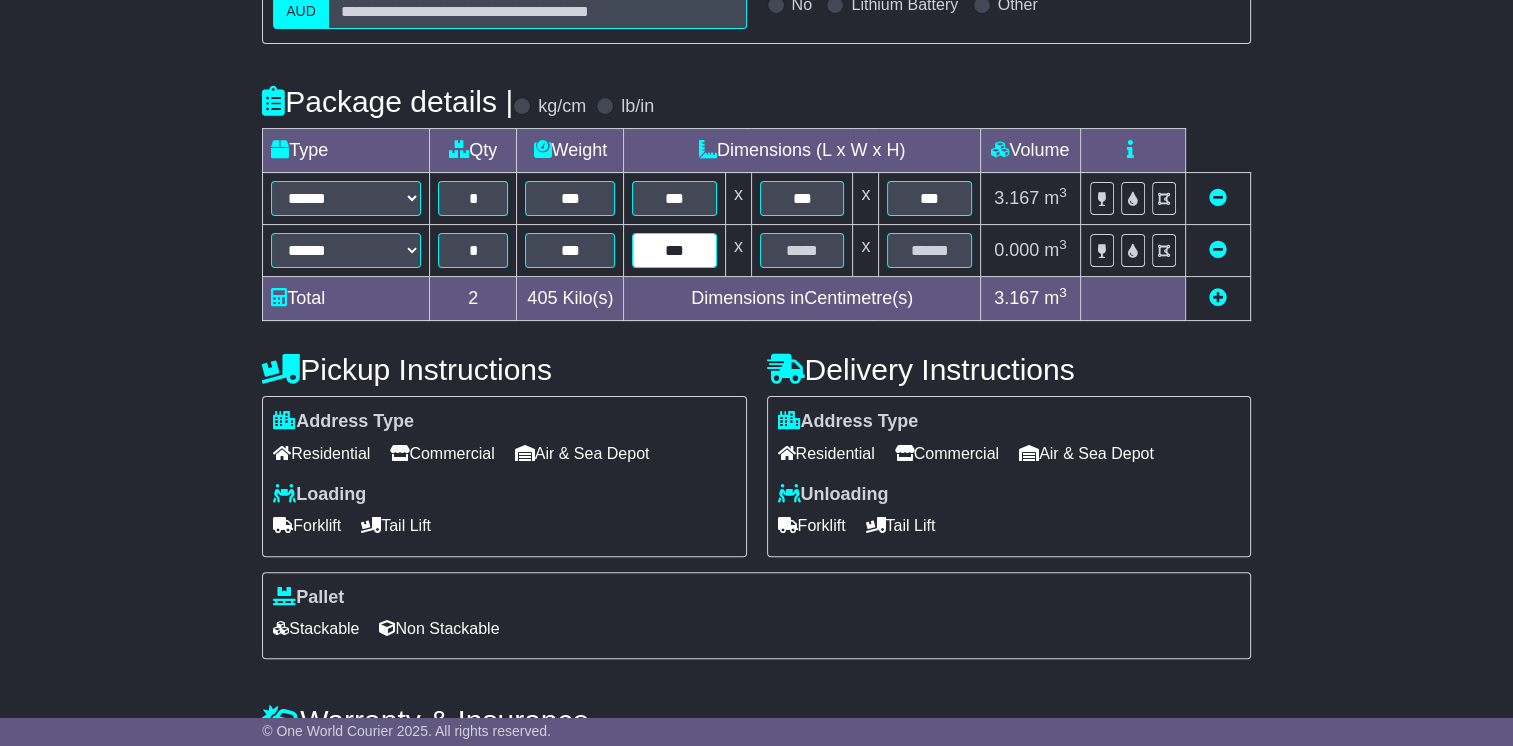 type on "***" 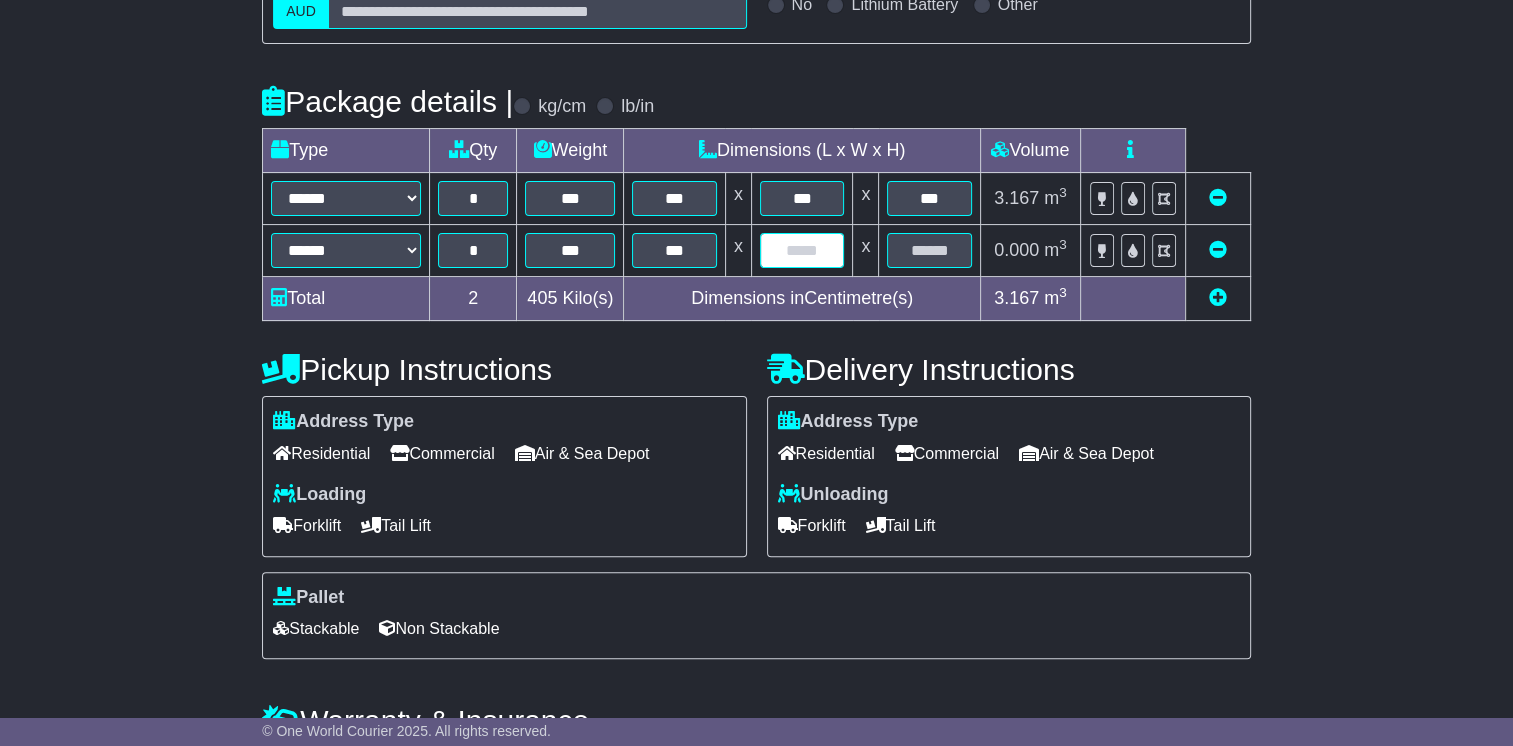 click at bounding box center (802, 250) 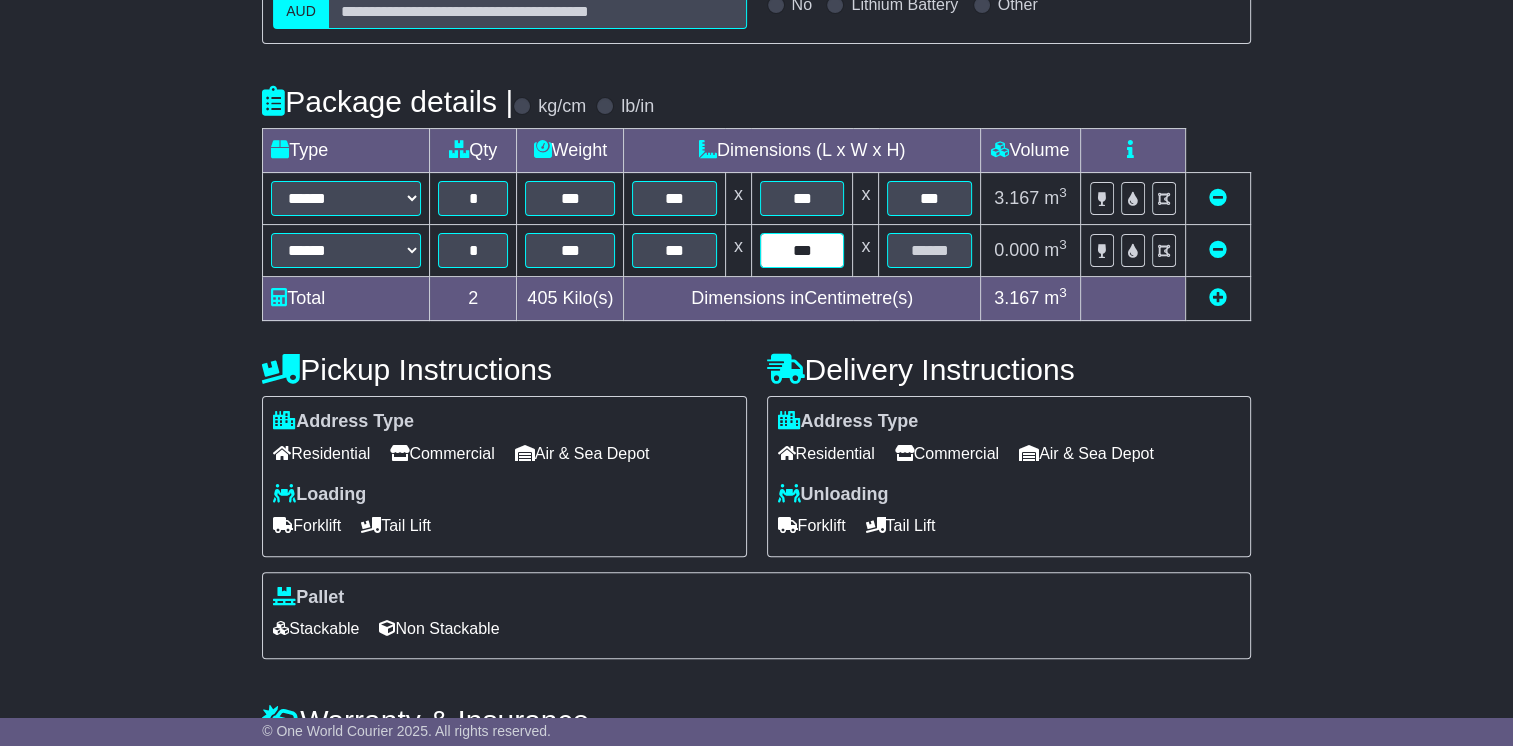 type on "***" 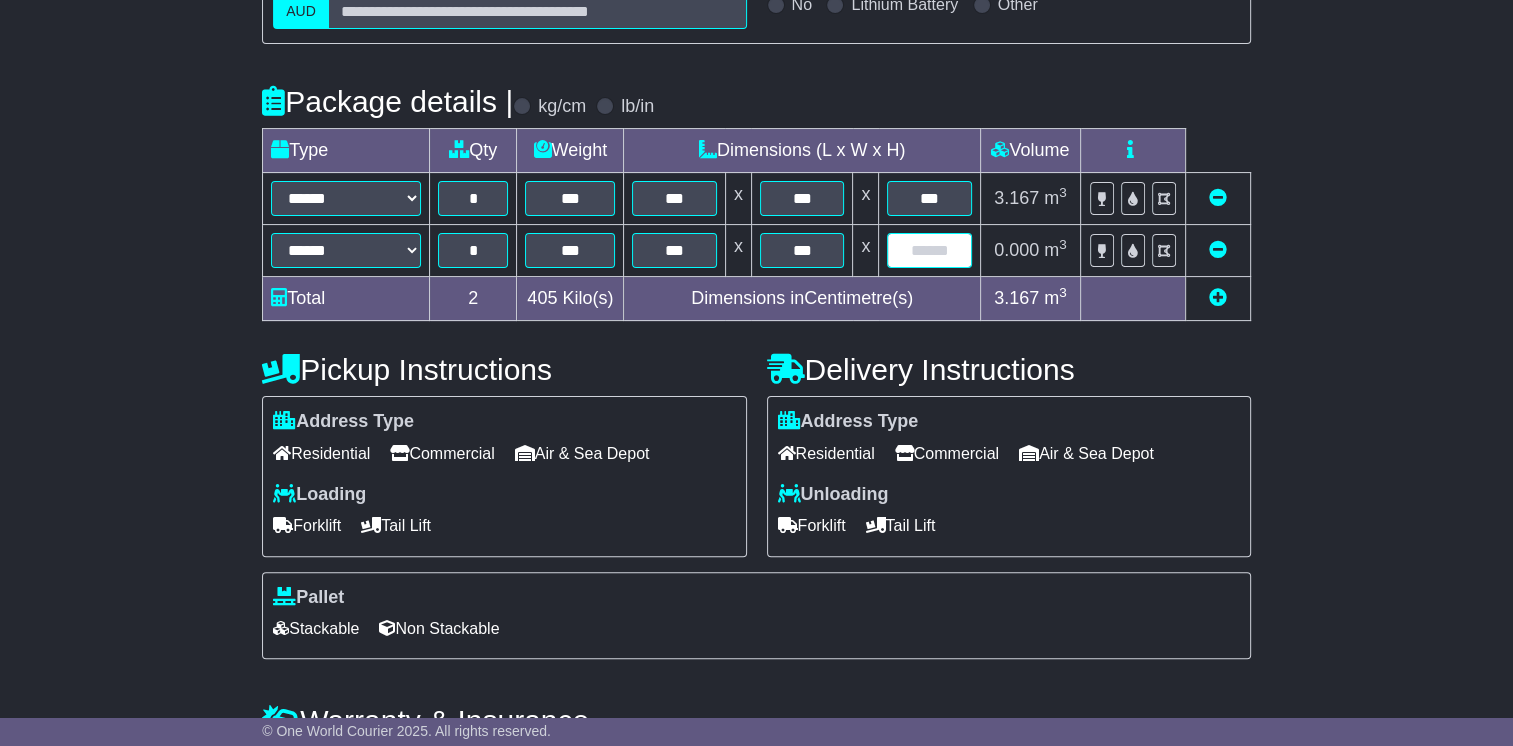 click at bounding box center (929, 250) 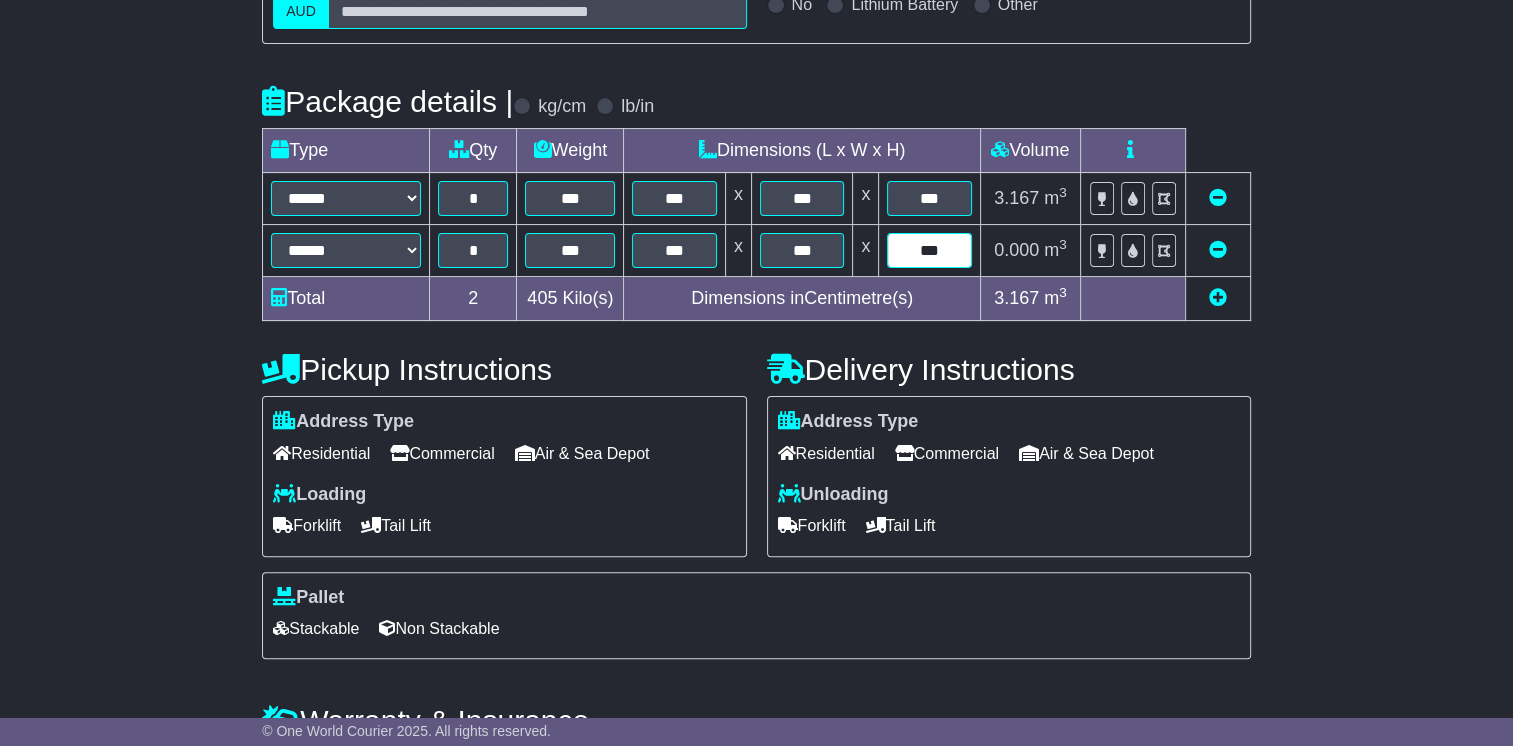 type on "***" 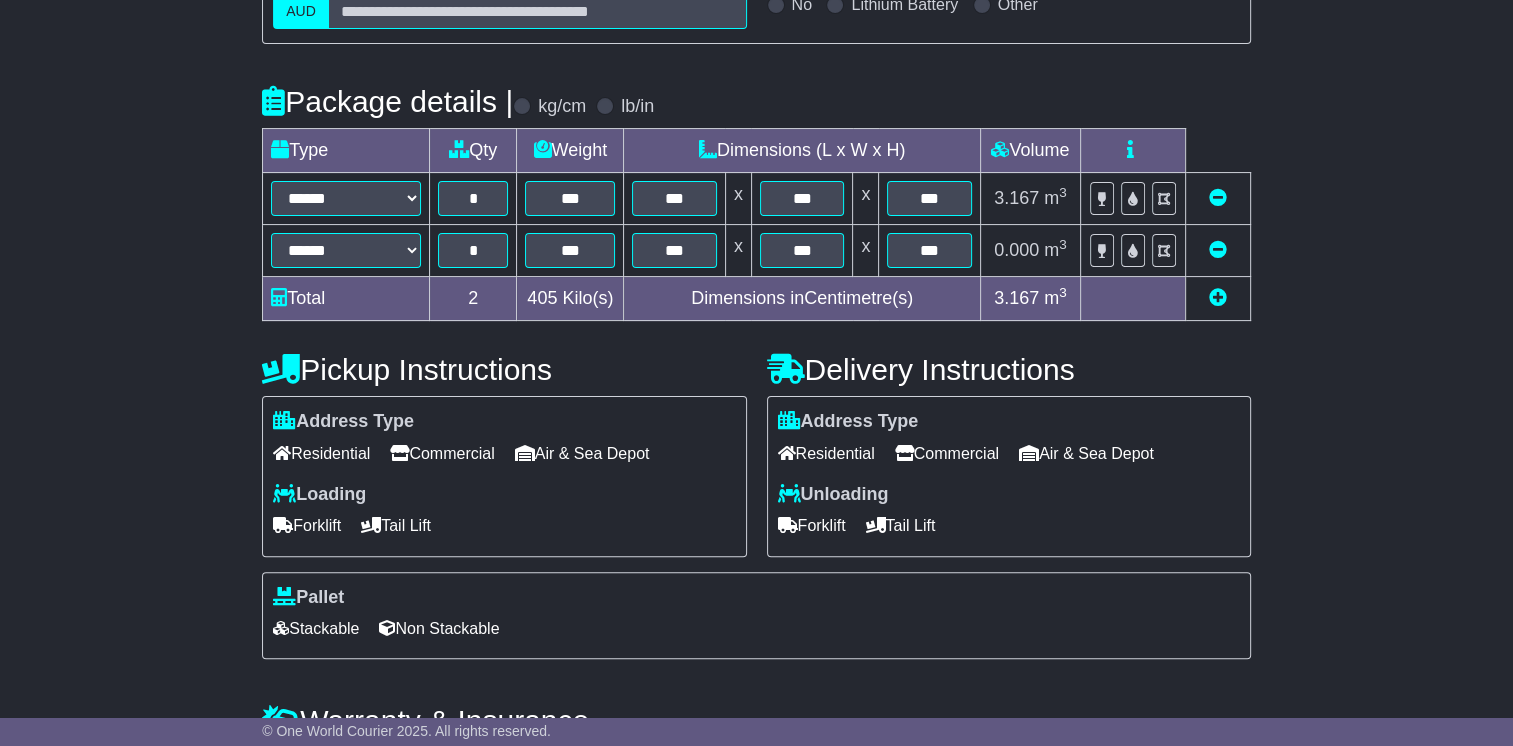 click at bounding box center (1218, 297) 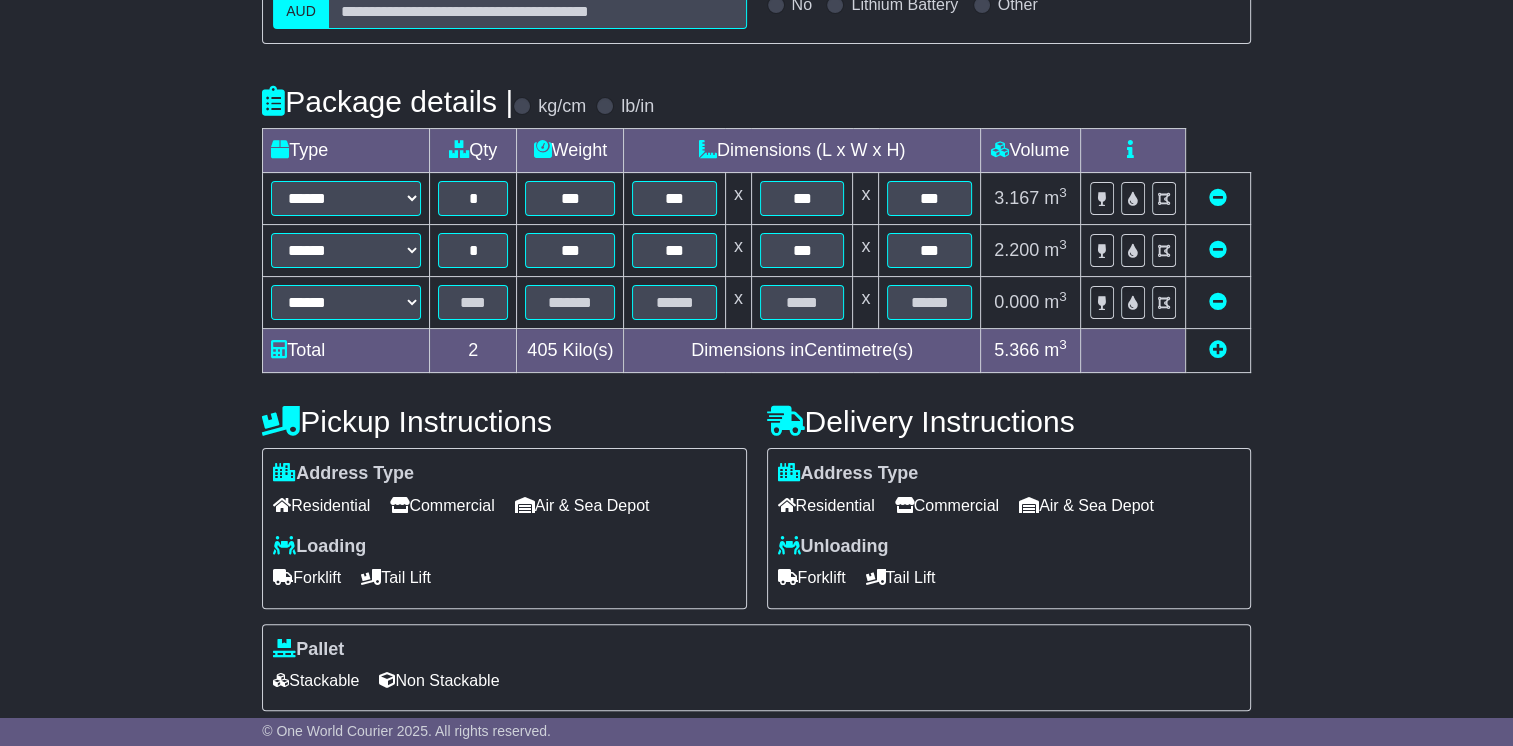 click at bounding box center [1218, 301] 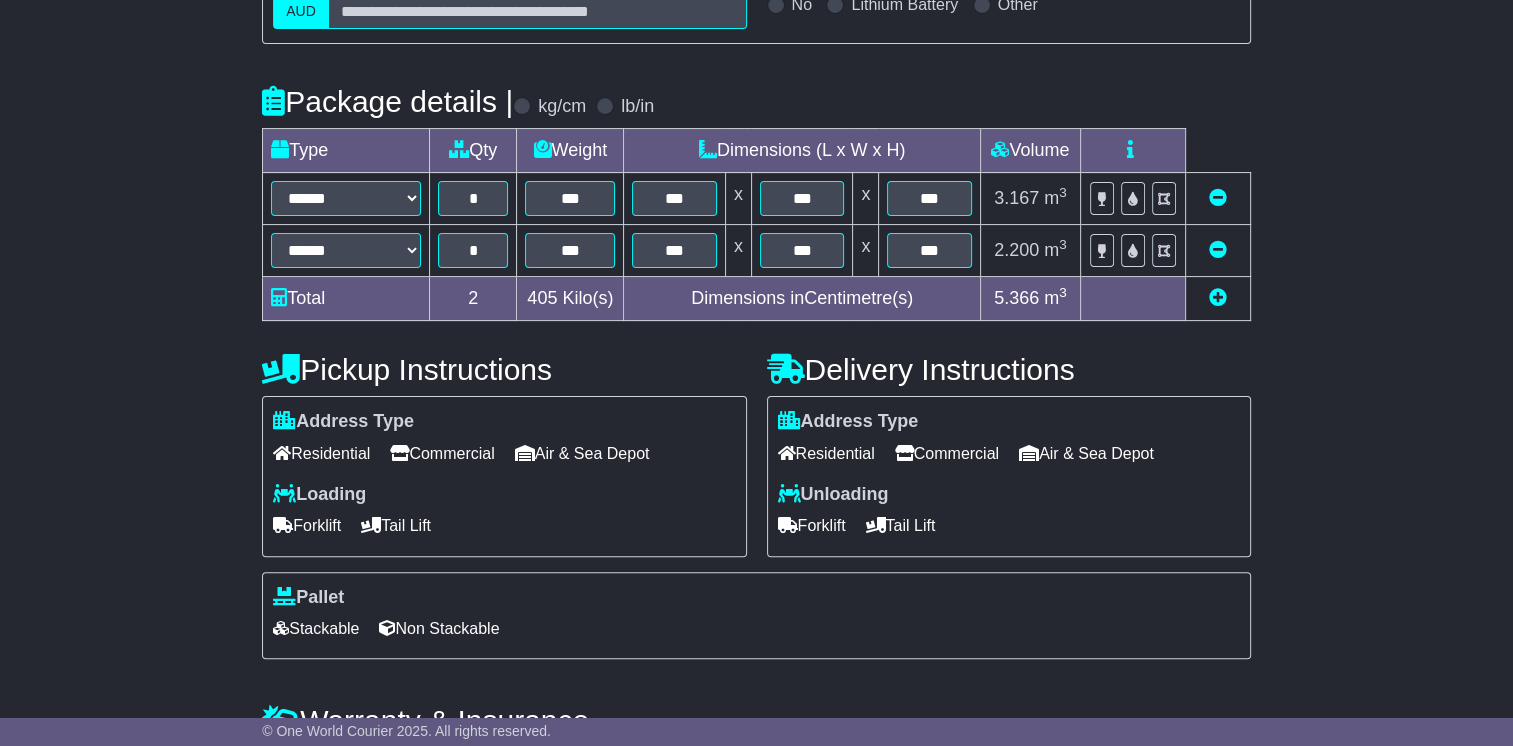 click on "Commercial" at bounding box center (442, 453) 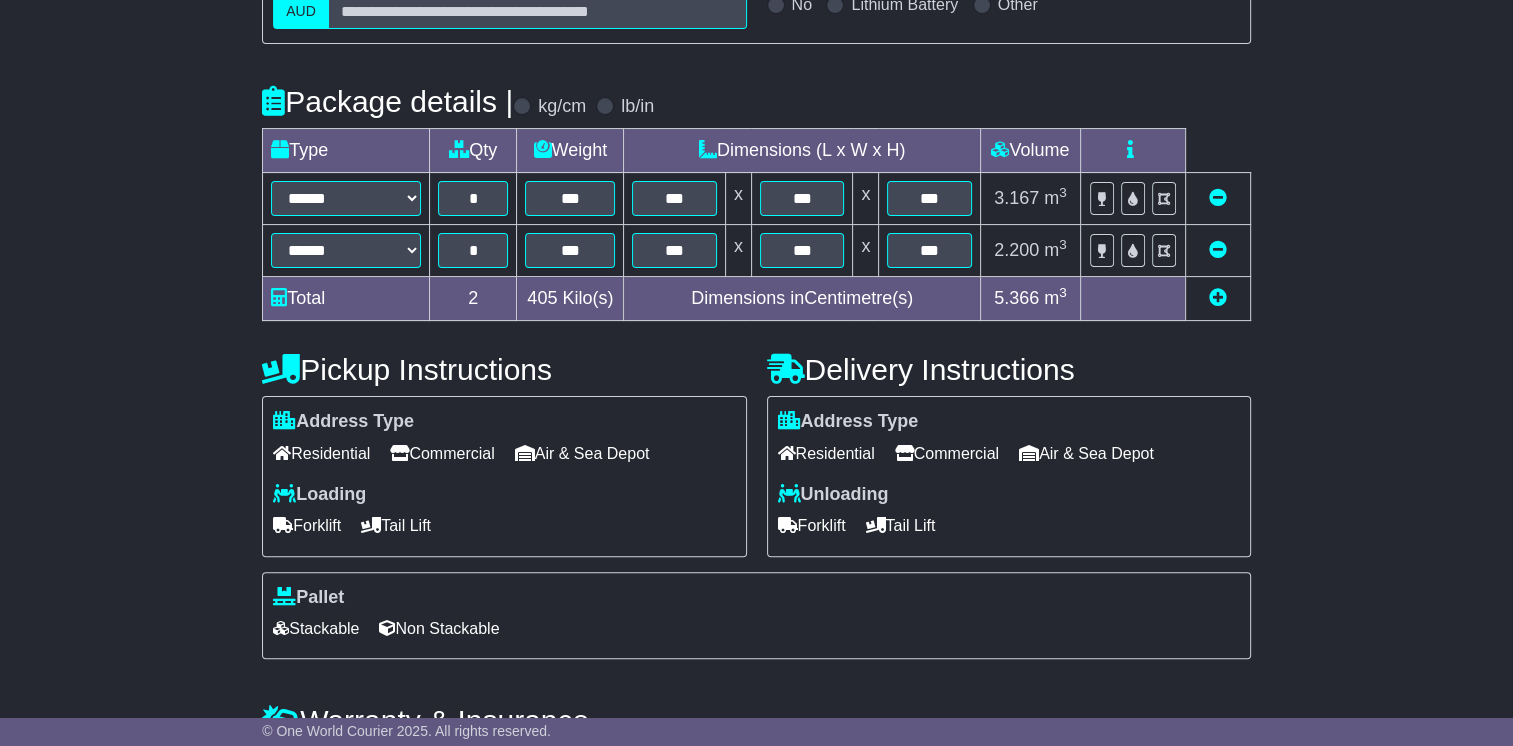 click on "Forklift" at bounding box center [812, 525] 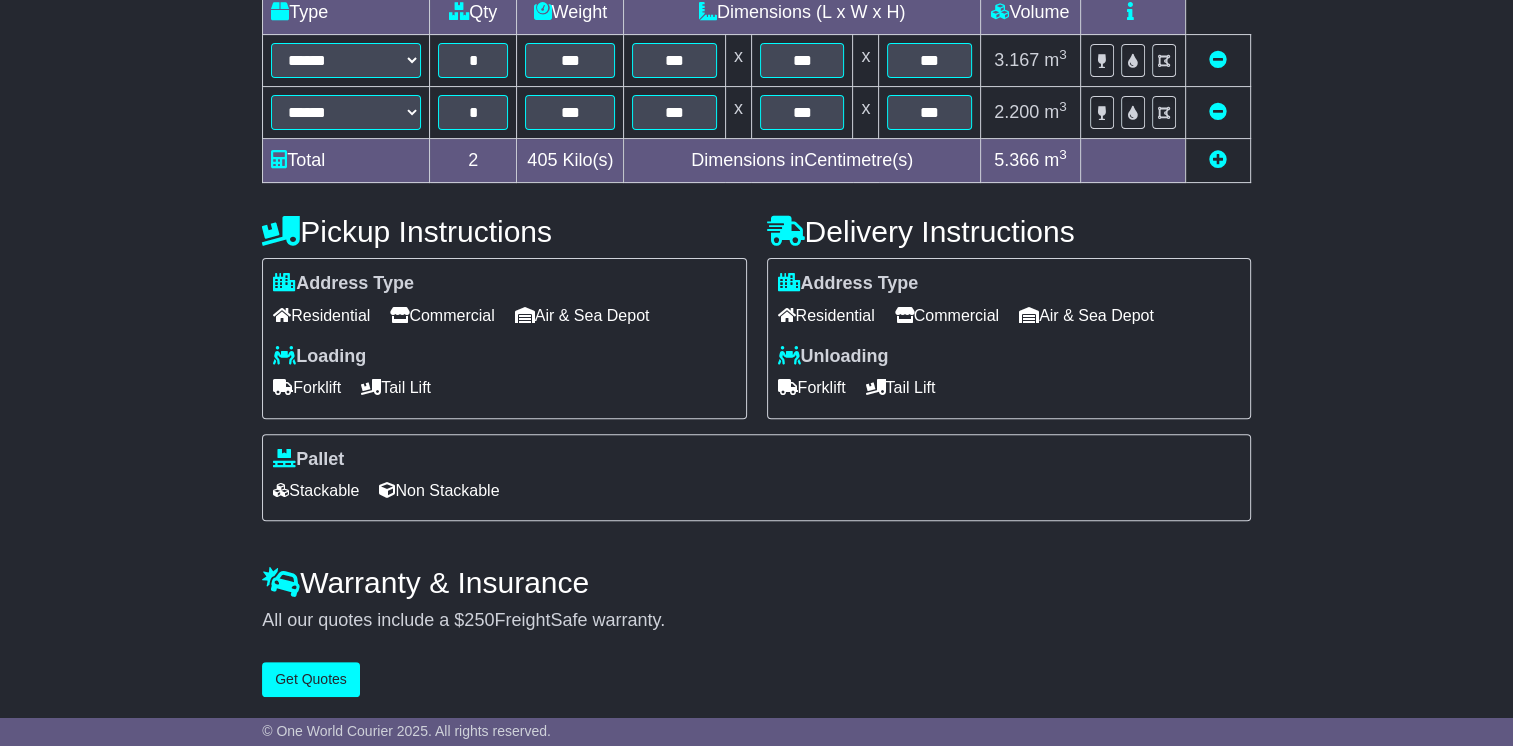 scroll, scrollTop: 540, scrollLeft: 0, axis: vertical 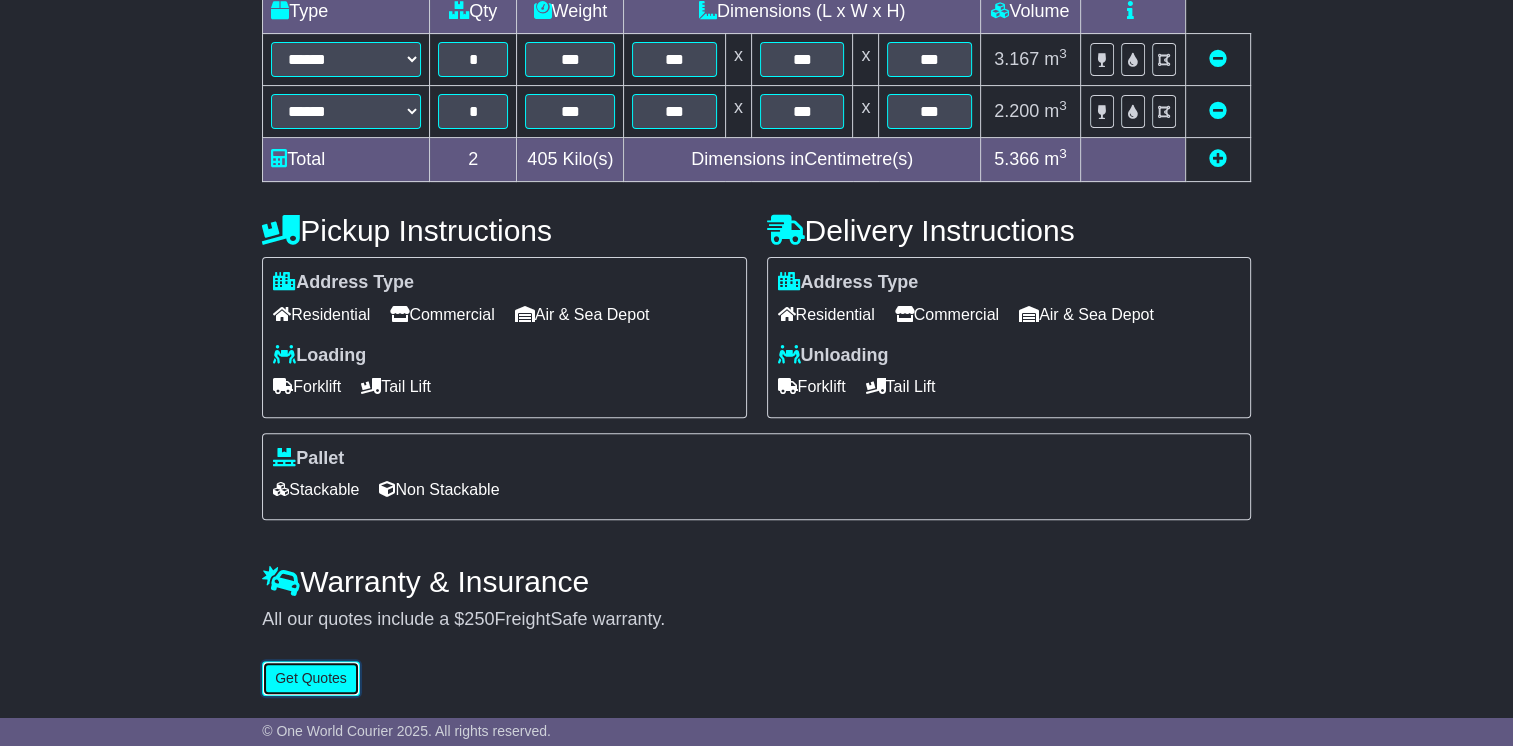 click on "Get Quotes" at bounding box center [311, 678] 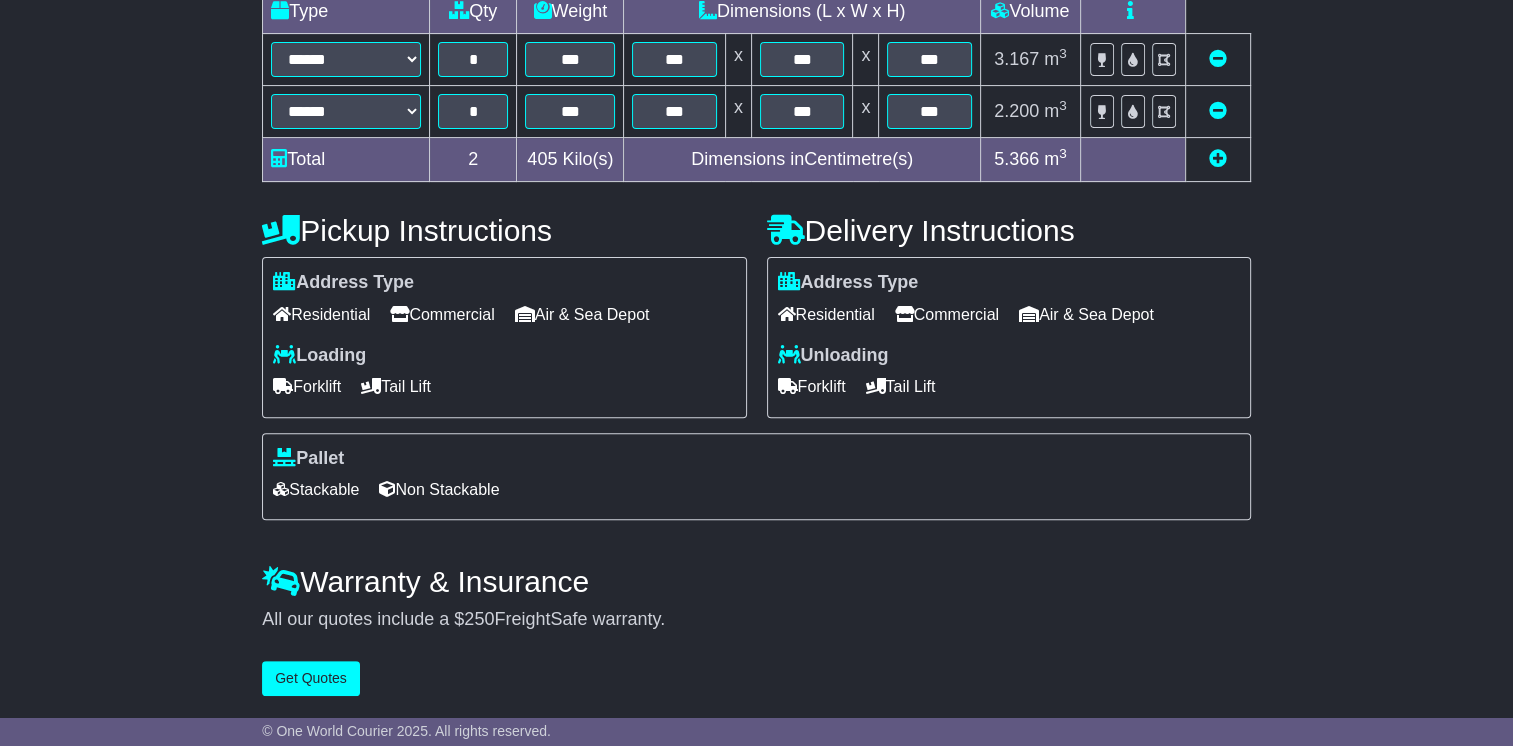 scroll, scrollTop: 0, scrollLeft: 0, axis: both 